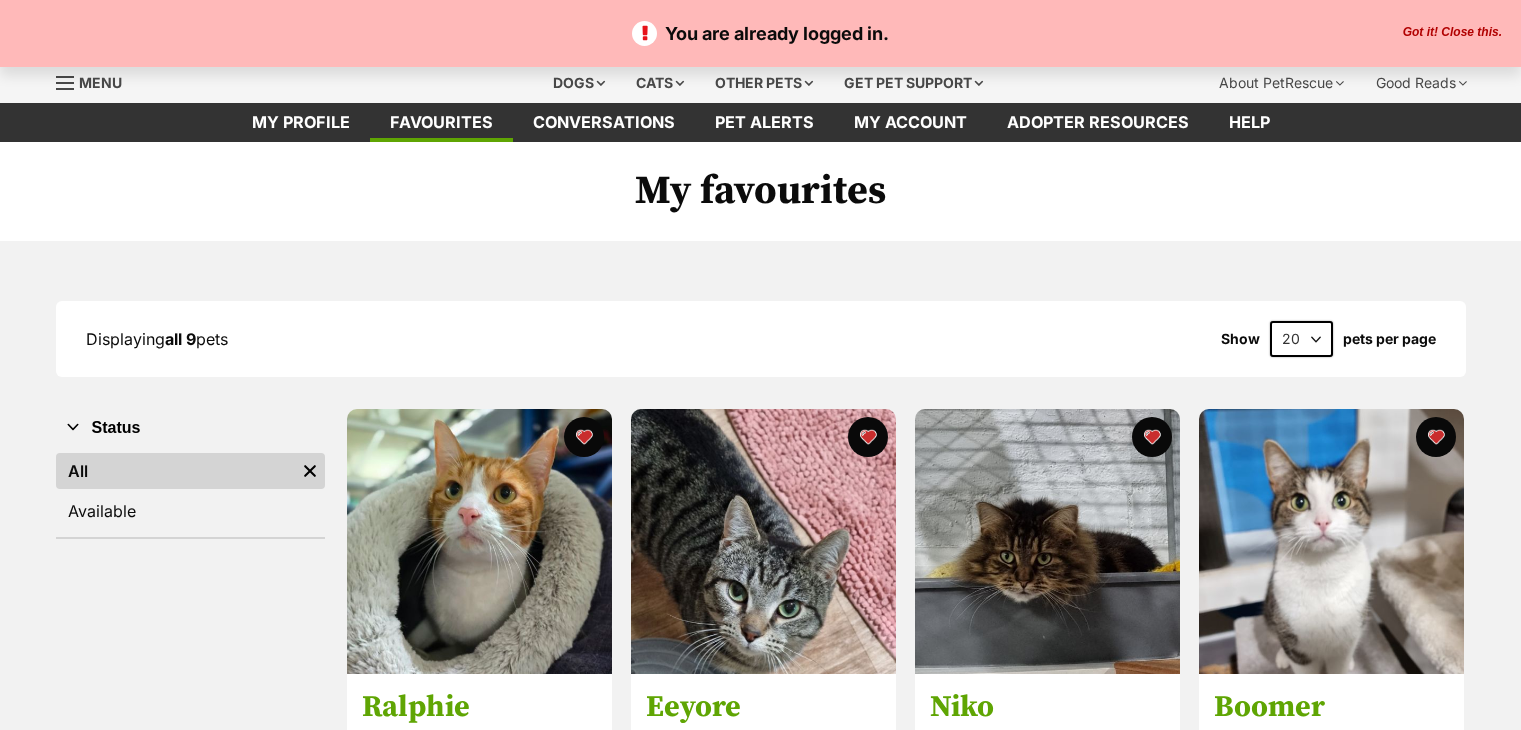 scroll, scrollTop: 0, scrollLeft: 0, axis: both 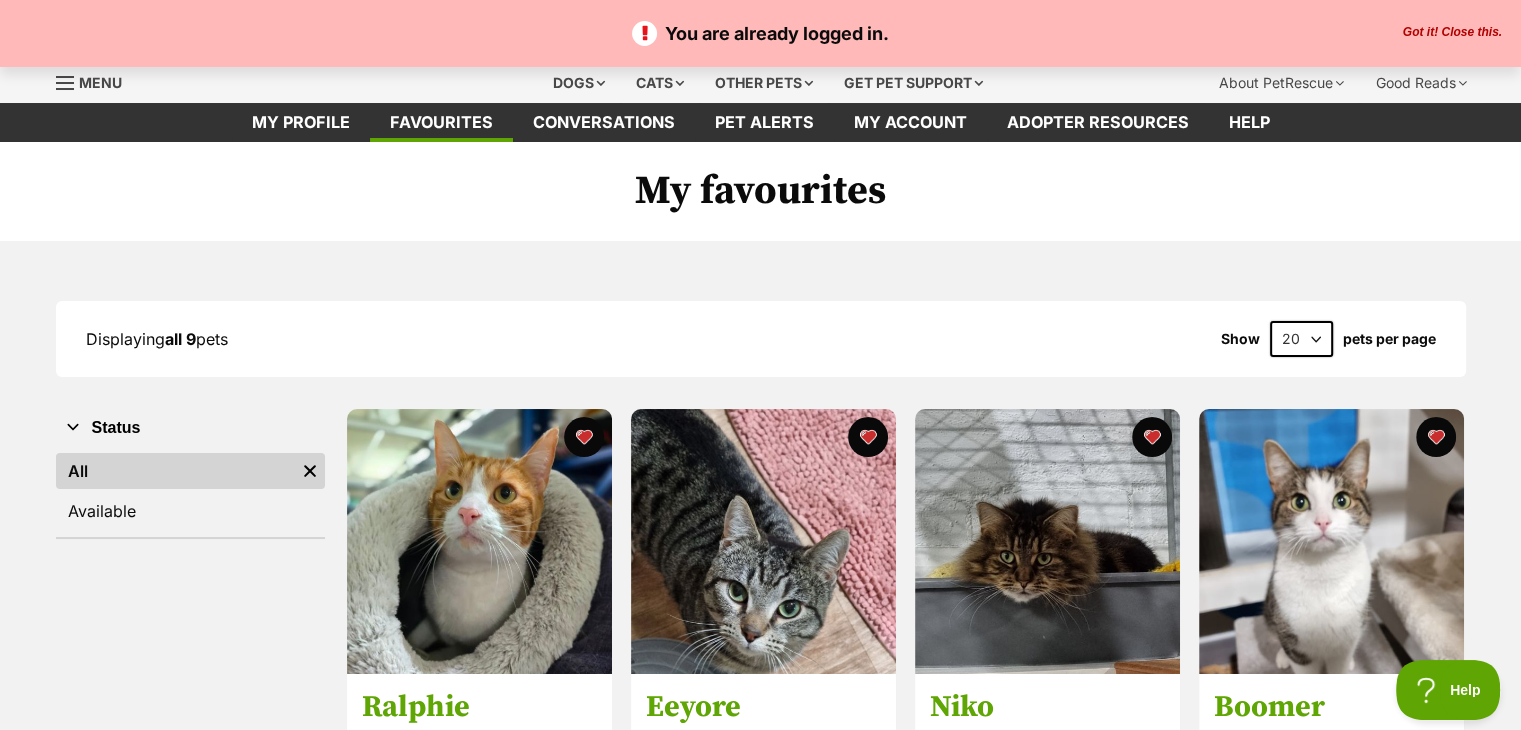 click on "Displaying  all 9  pets
Show 20 40 60 pets per page" at bounding box center [761, 339] 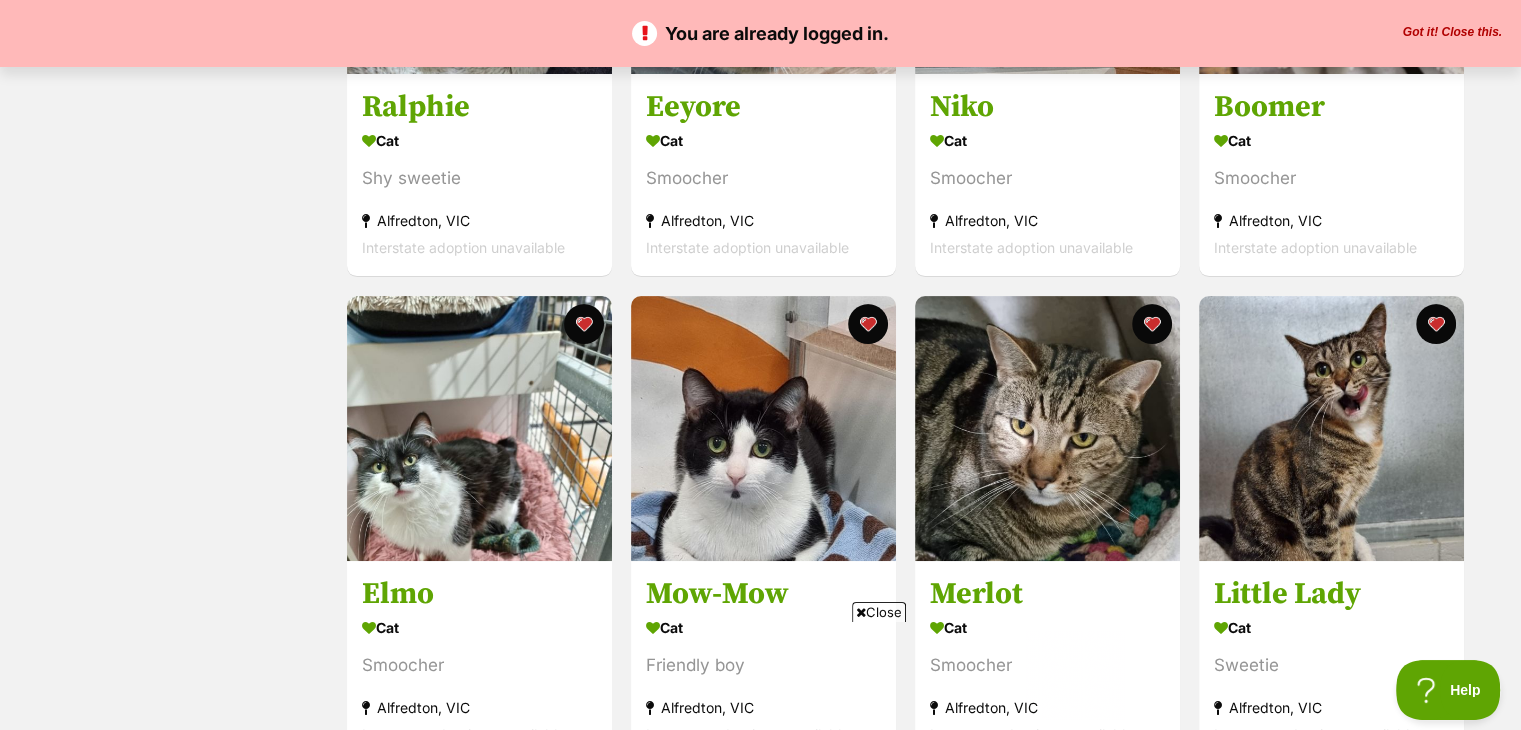 scroll, scrollTop: 0, scrollLeft: 0, axis: both 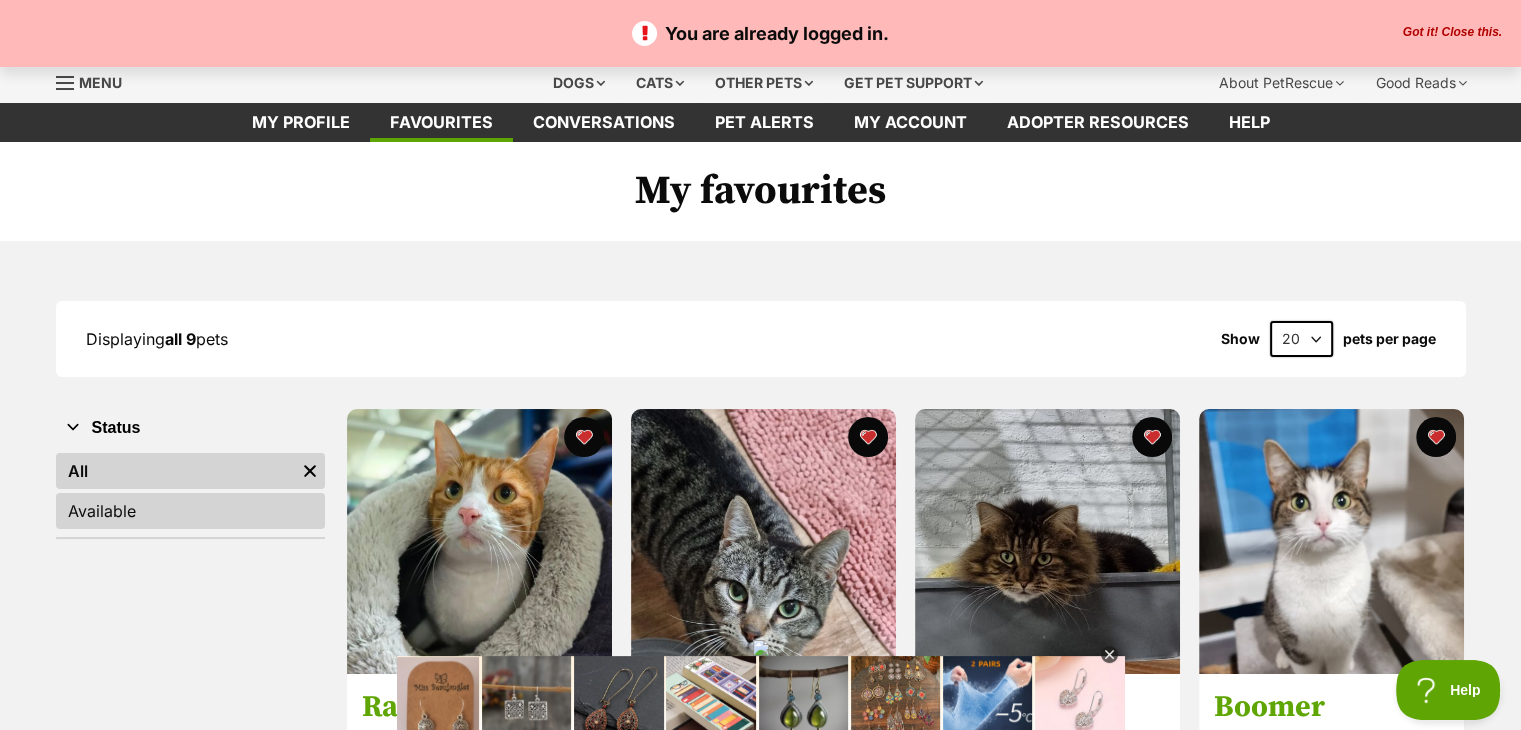 click on "Available" at bounding box center [190, 511] 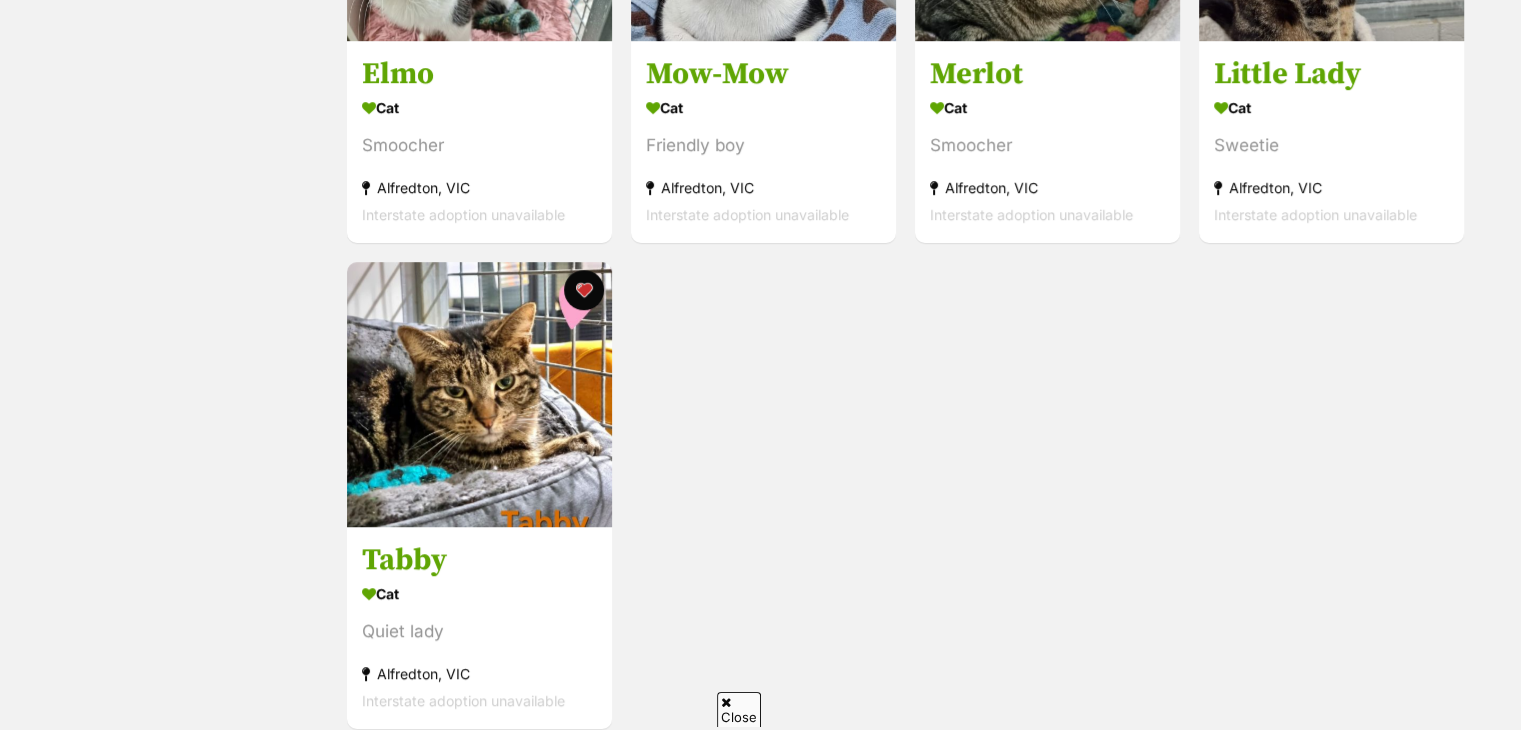 scroll, scrollTop: 1120, scrollLeft: 0, axis: vertical 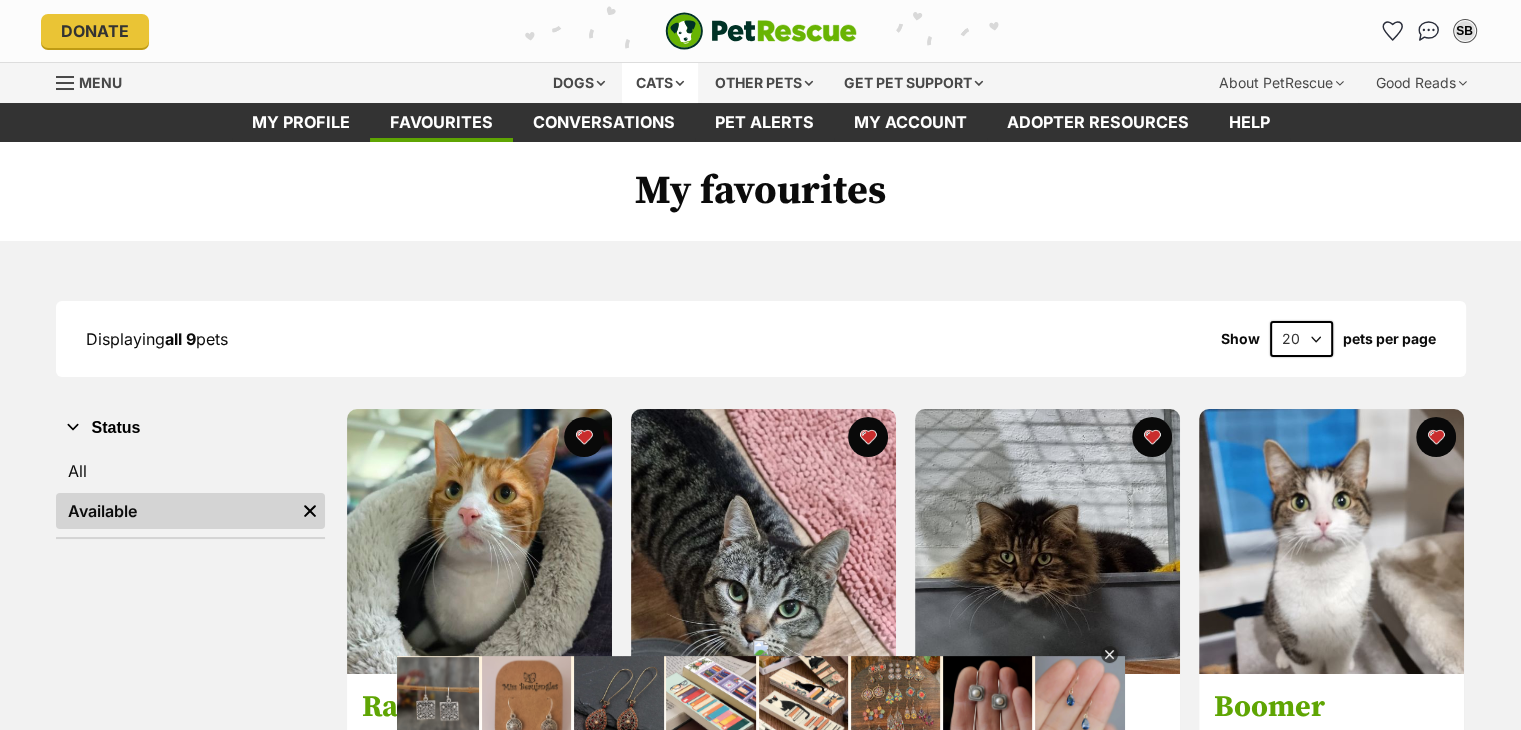 click on "Cats" at bounding box center (660, 83) 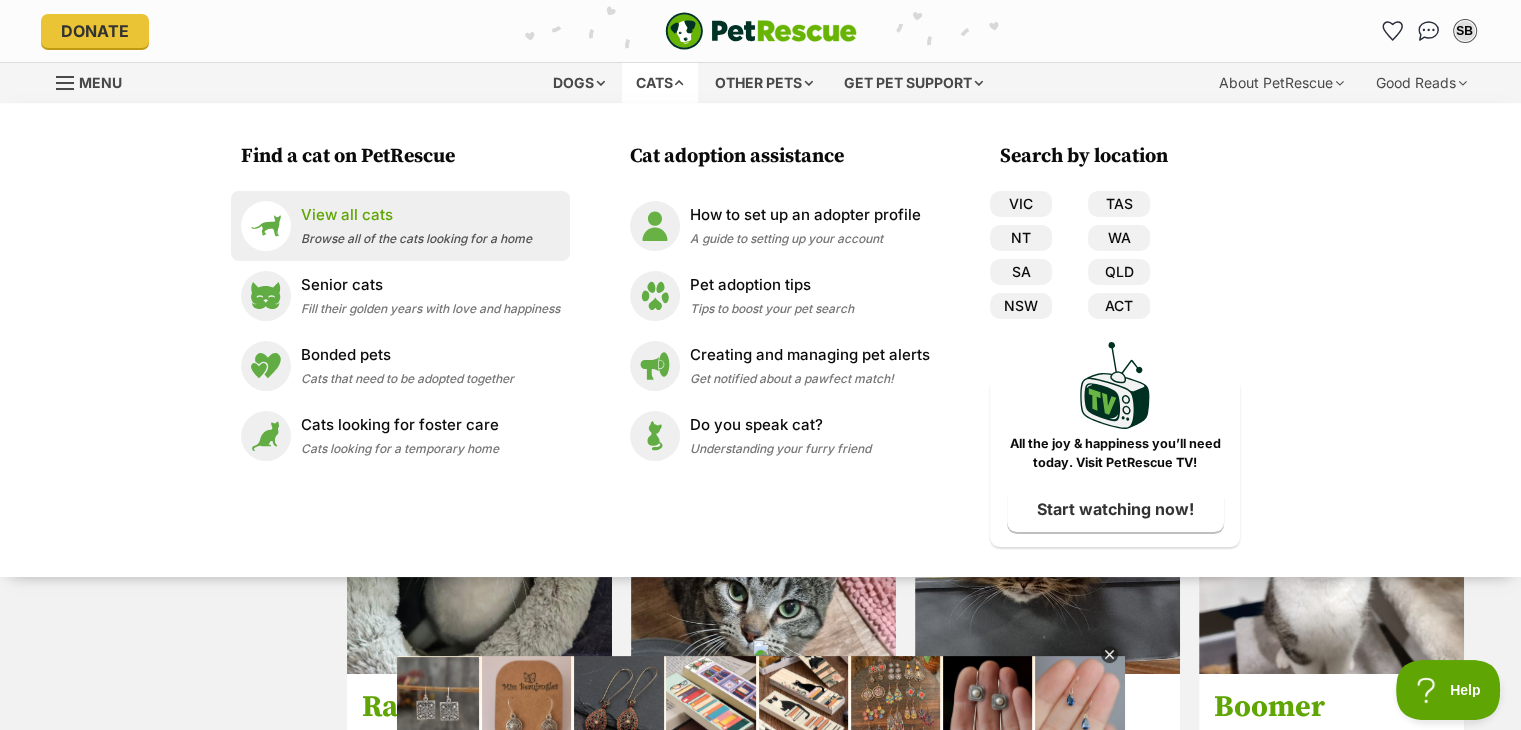 scroll, scrollTop: 0, scrollLeft: 0, axis: both 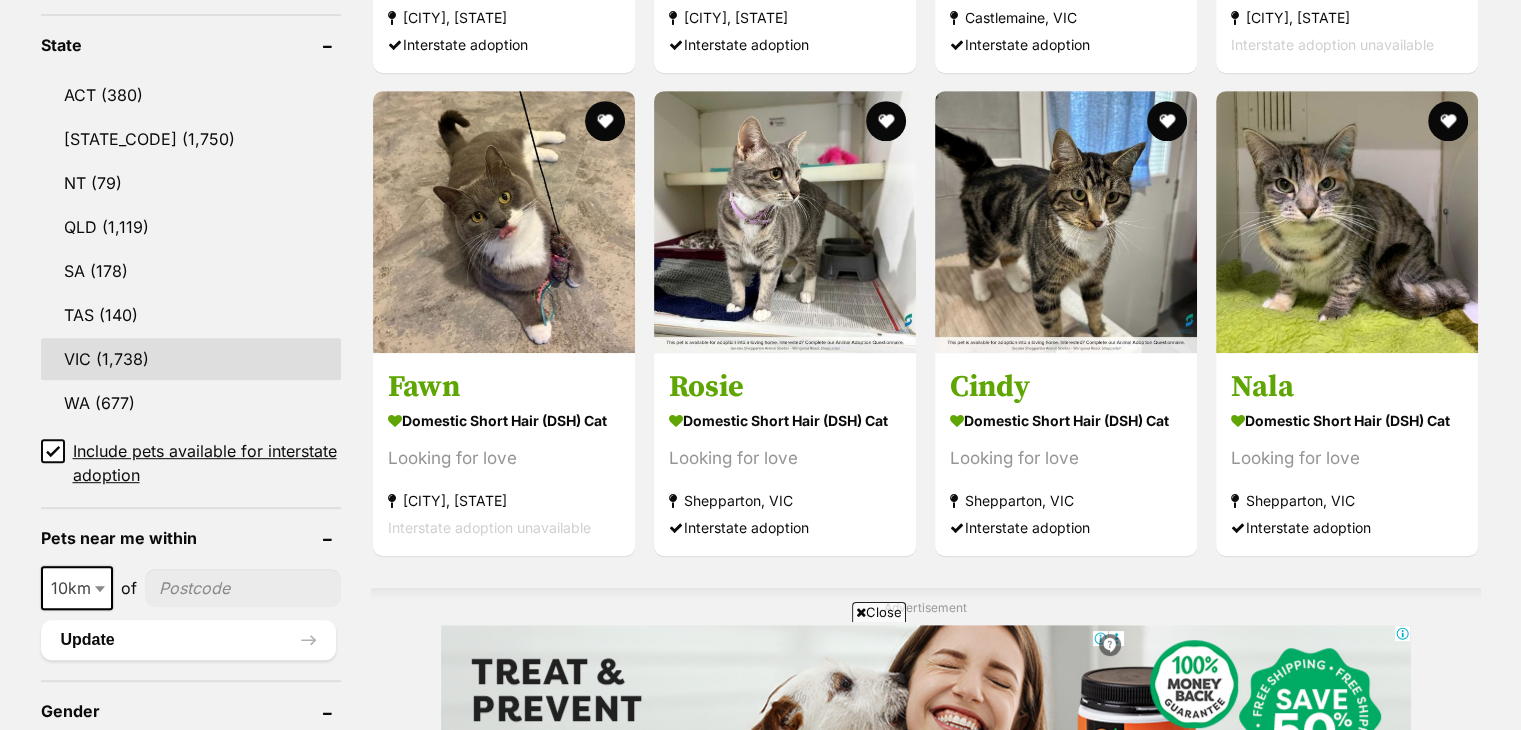 click on "VIC (1,738)" at bounding box center [191, 359] 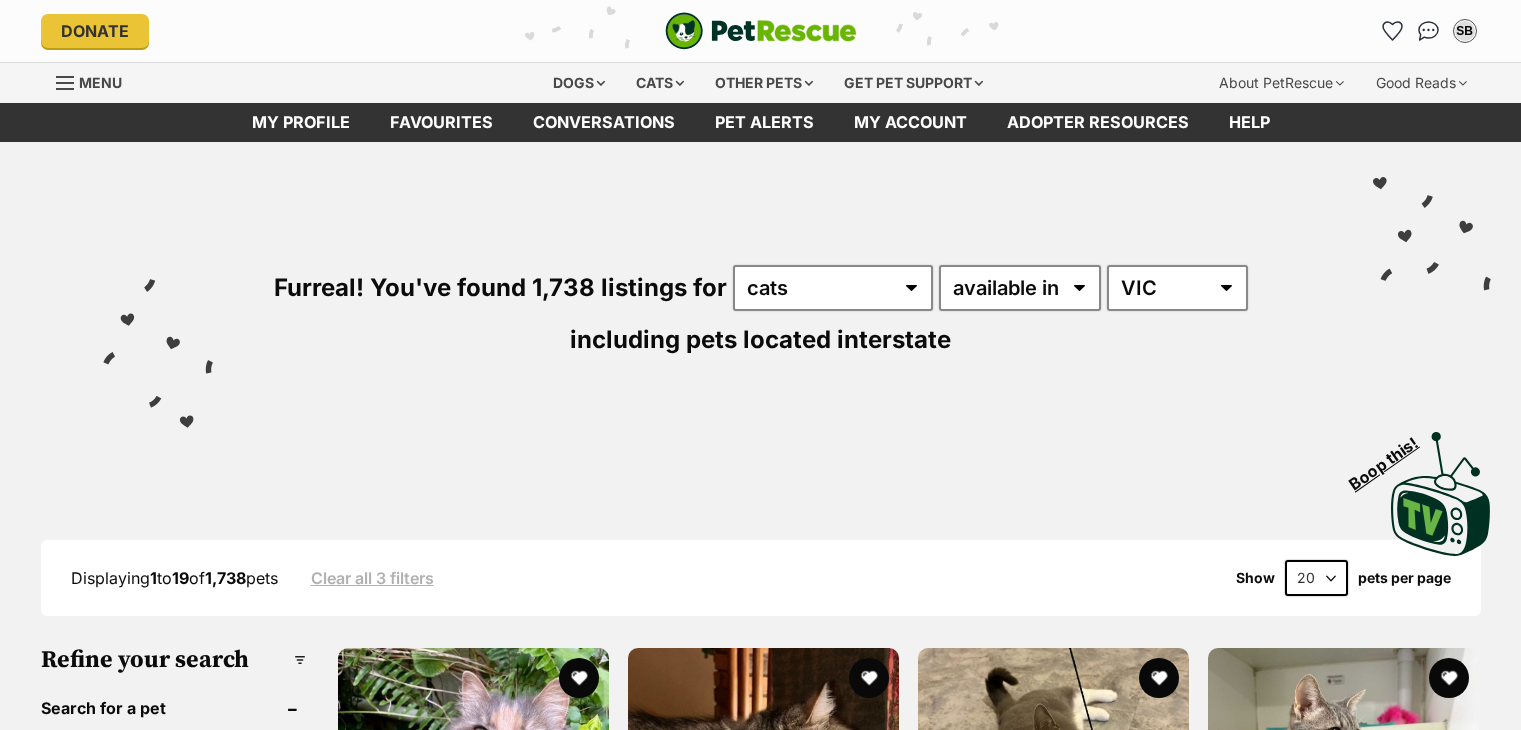 scroll, scrollTop: 0, scrollLeft: 0, axis: both 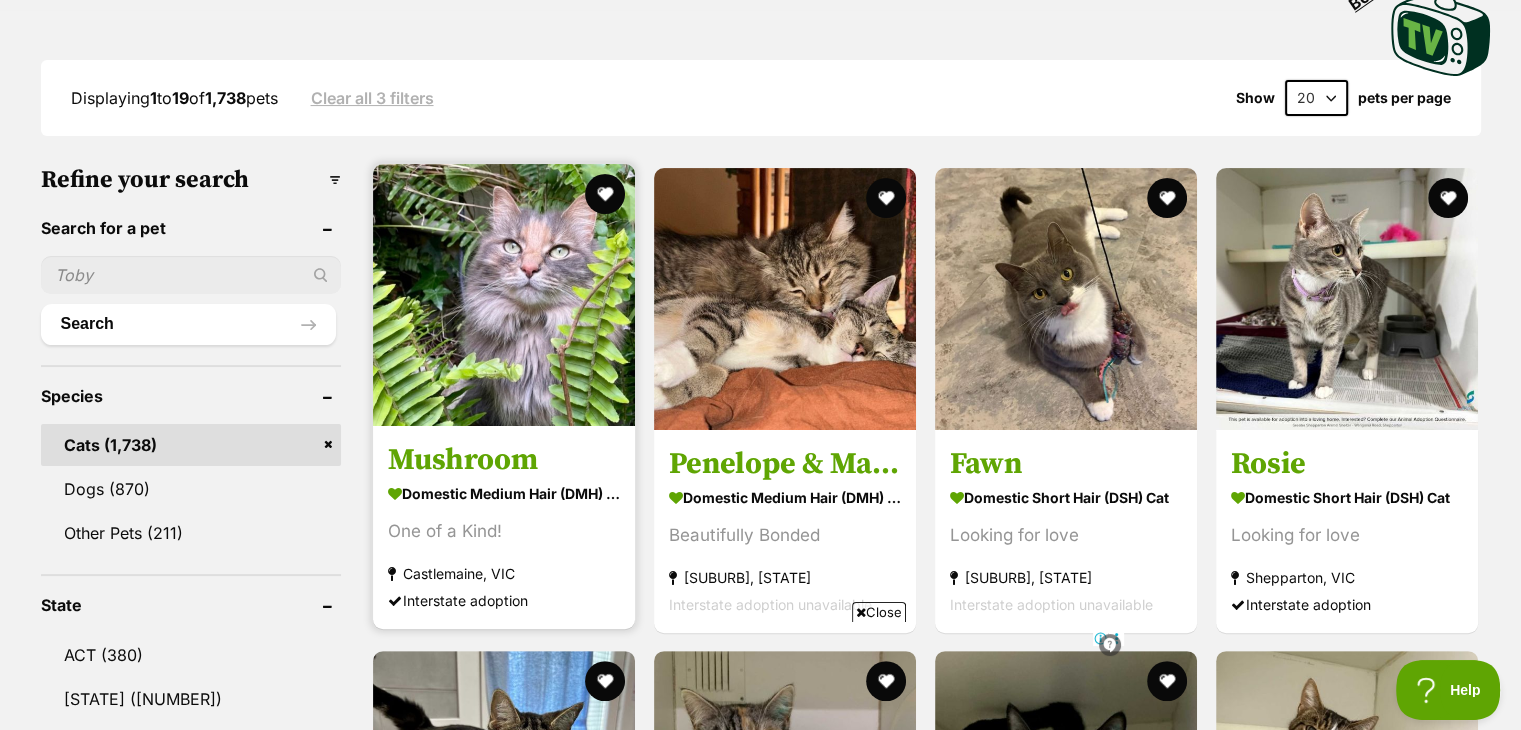 click at bounding box center [504, 295] 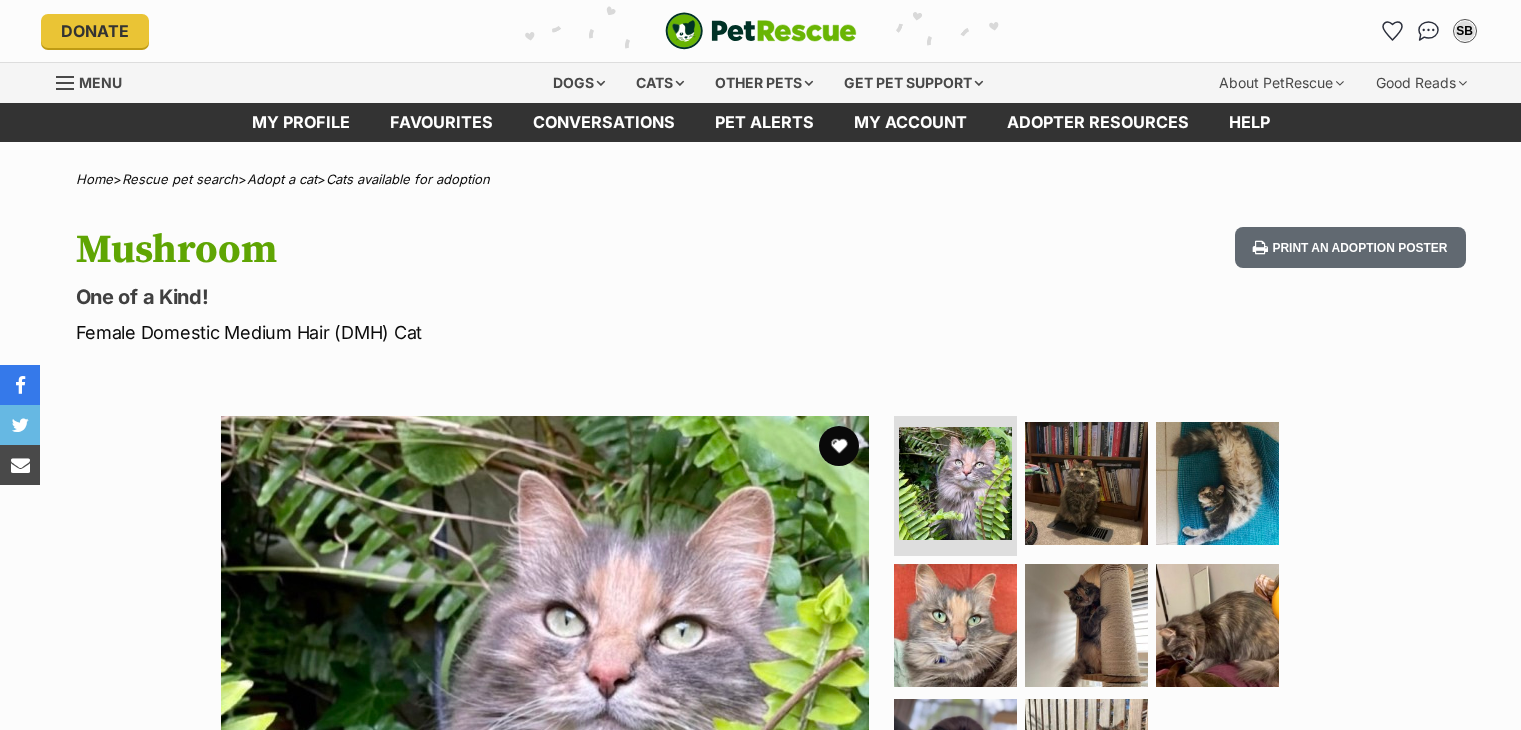 scroll, scrollTop: 0, scrollLeft: 0, axis: both 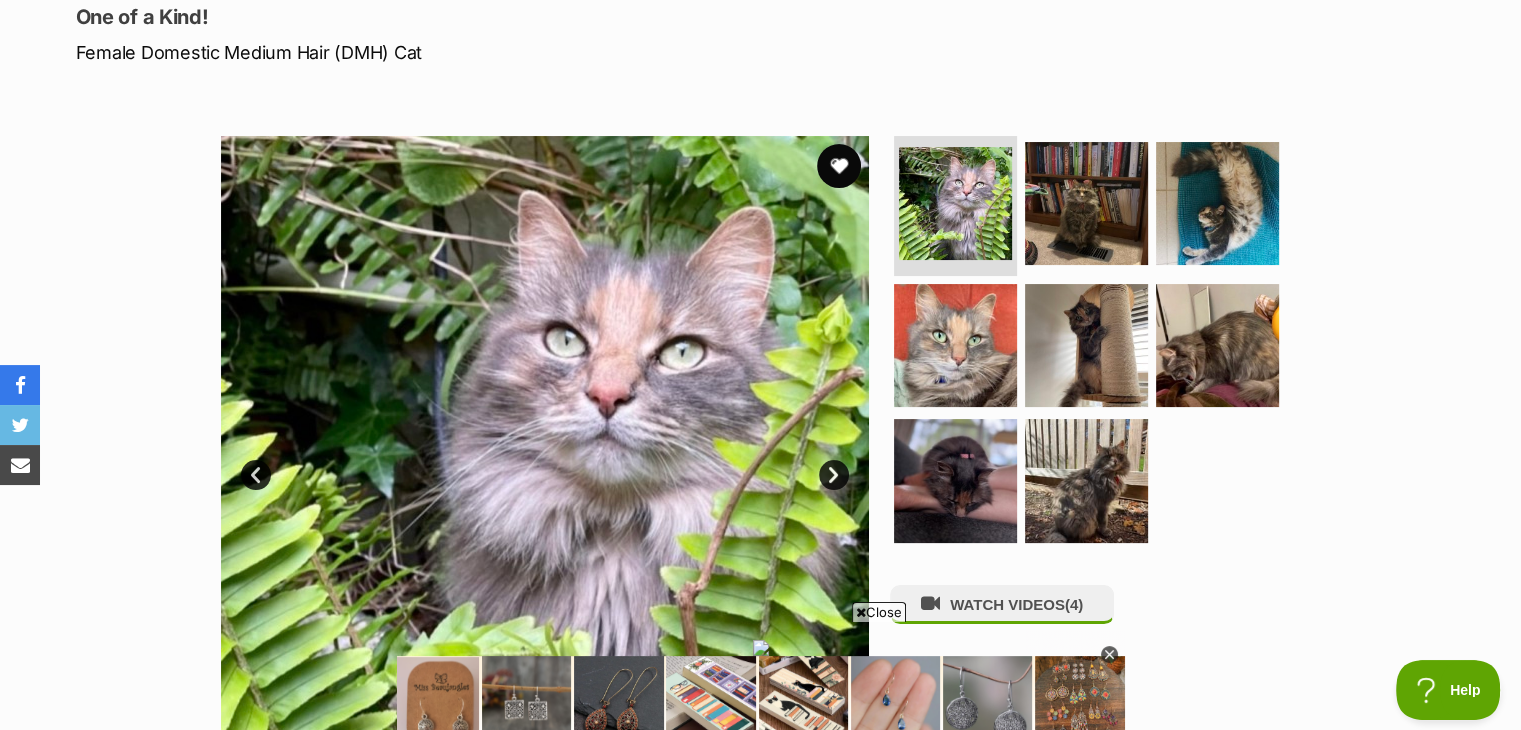 click at bounding box center [839, 166] 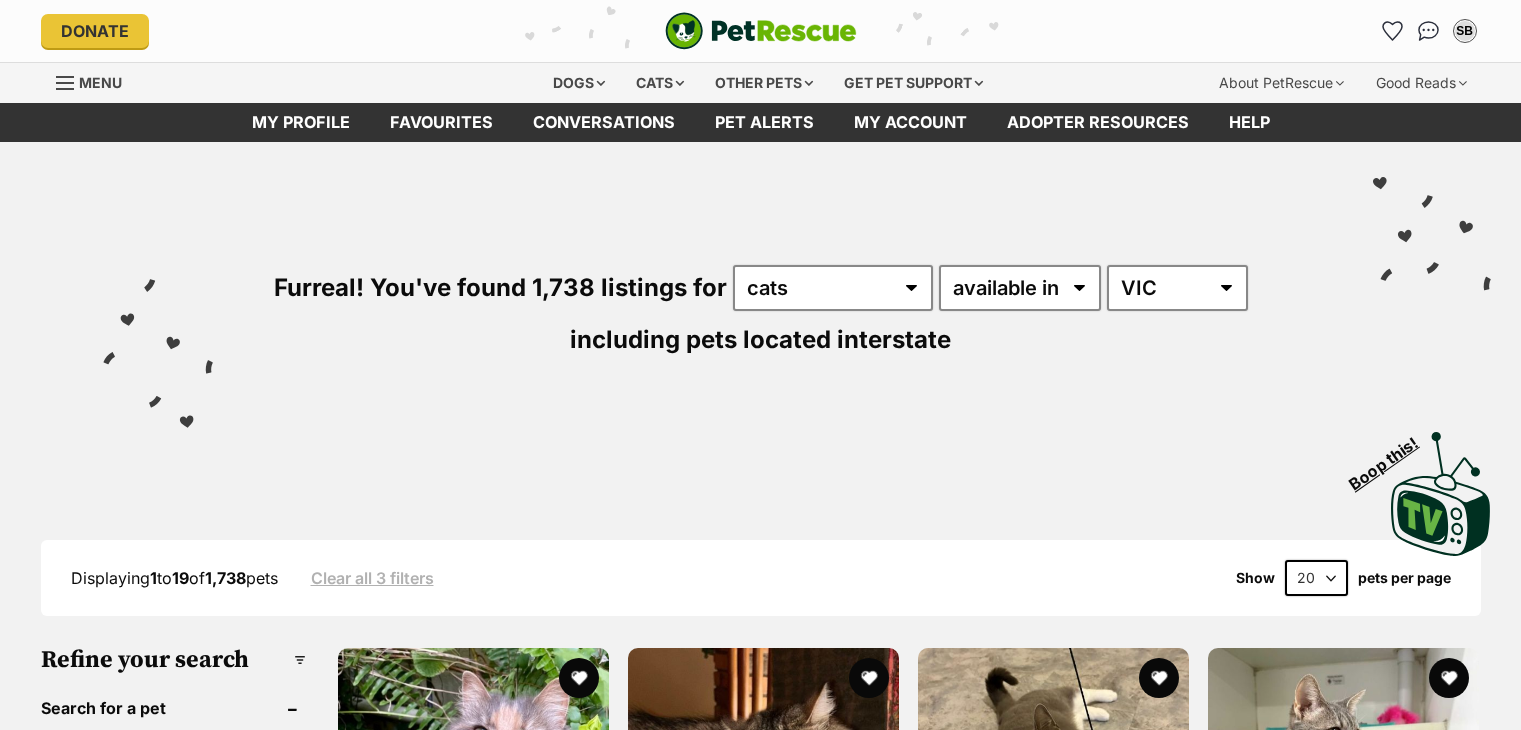 scroll, scrollTop: 468, scrollLeft: 0, axis: vertical 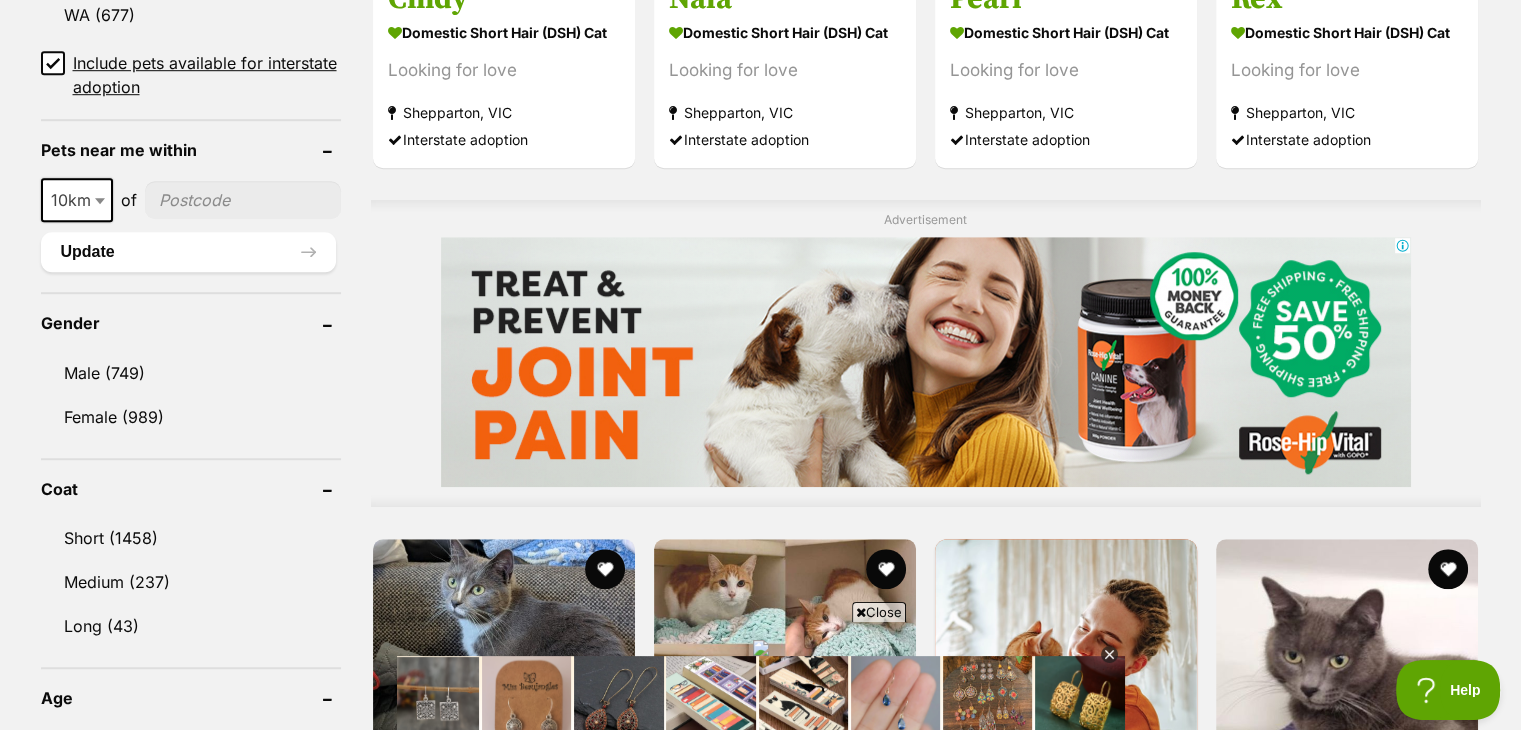 click at bounding box center [243, 200] 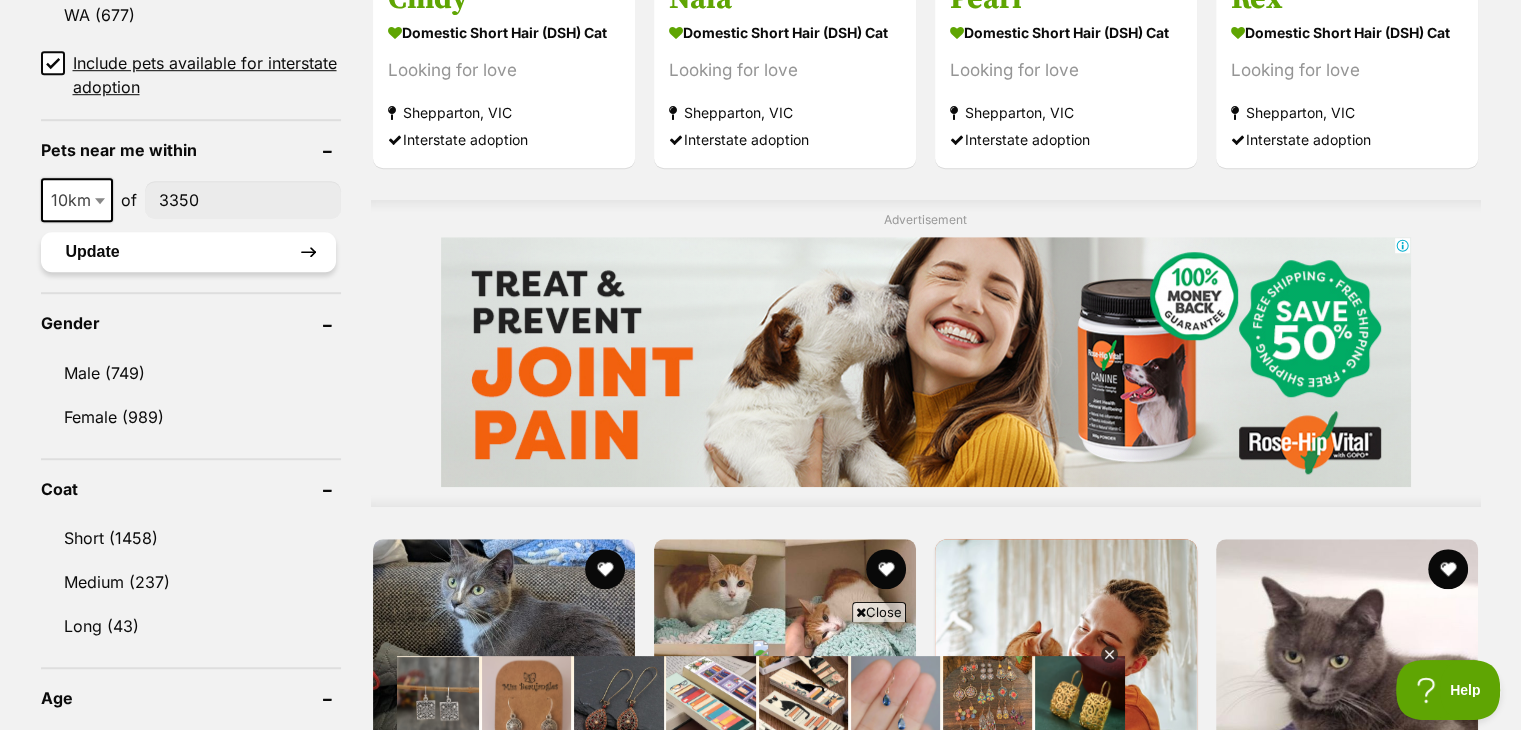 click on "Update" at bounding box center [188, 252] 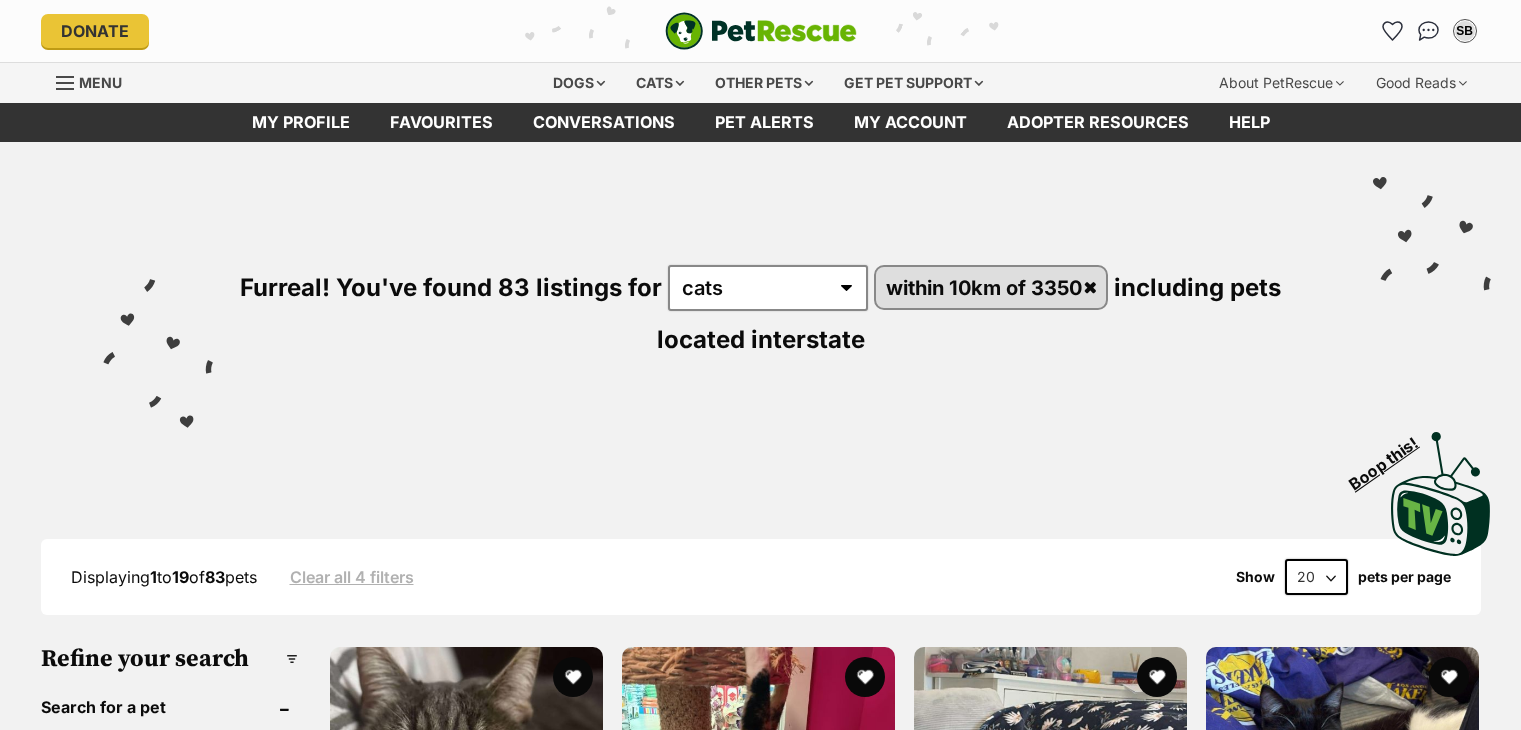 scroll, scrollTop: 0, scrollLeft: 0, axis: both 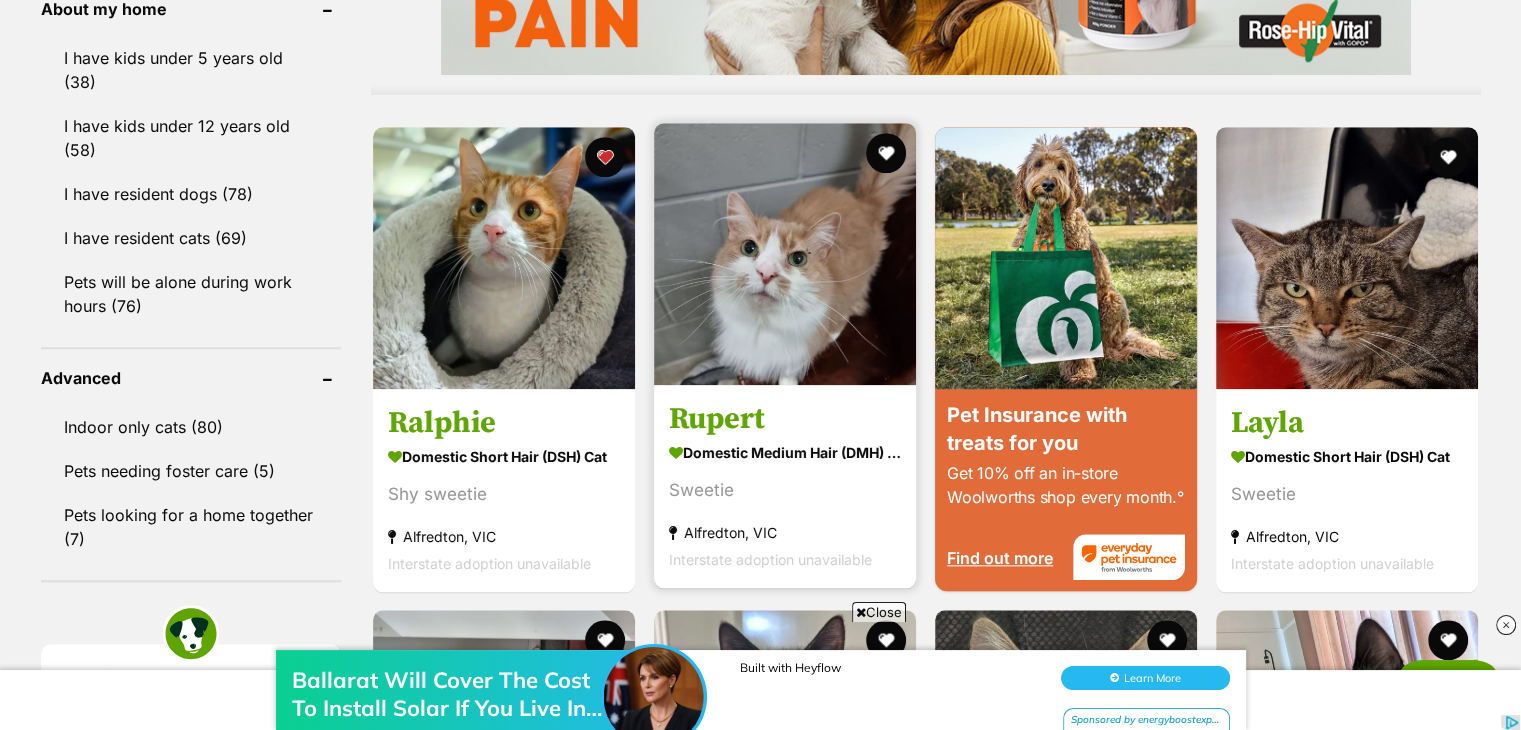 click at bounding box center [785, 254] 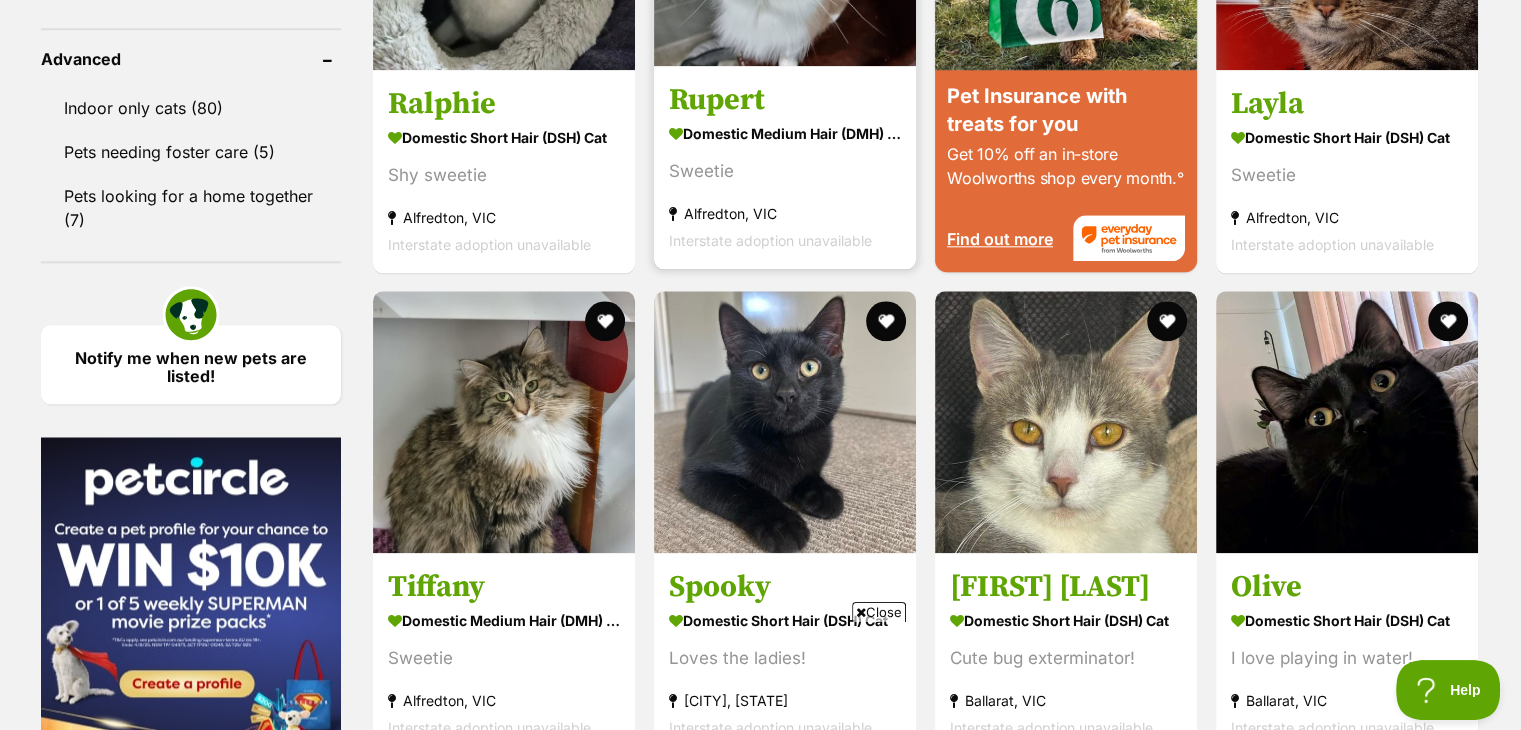 scroll, scrollTop: 2160, scrollLeft: 0, axis: vertical 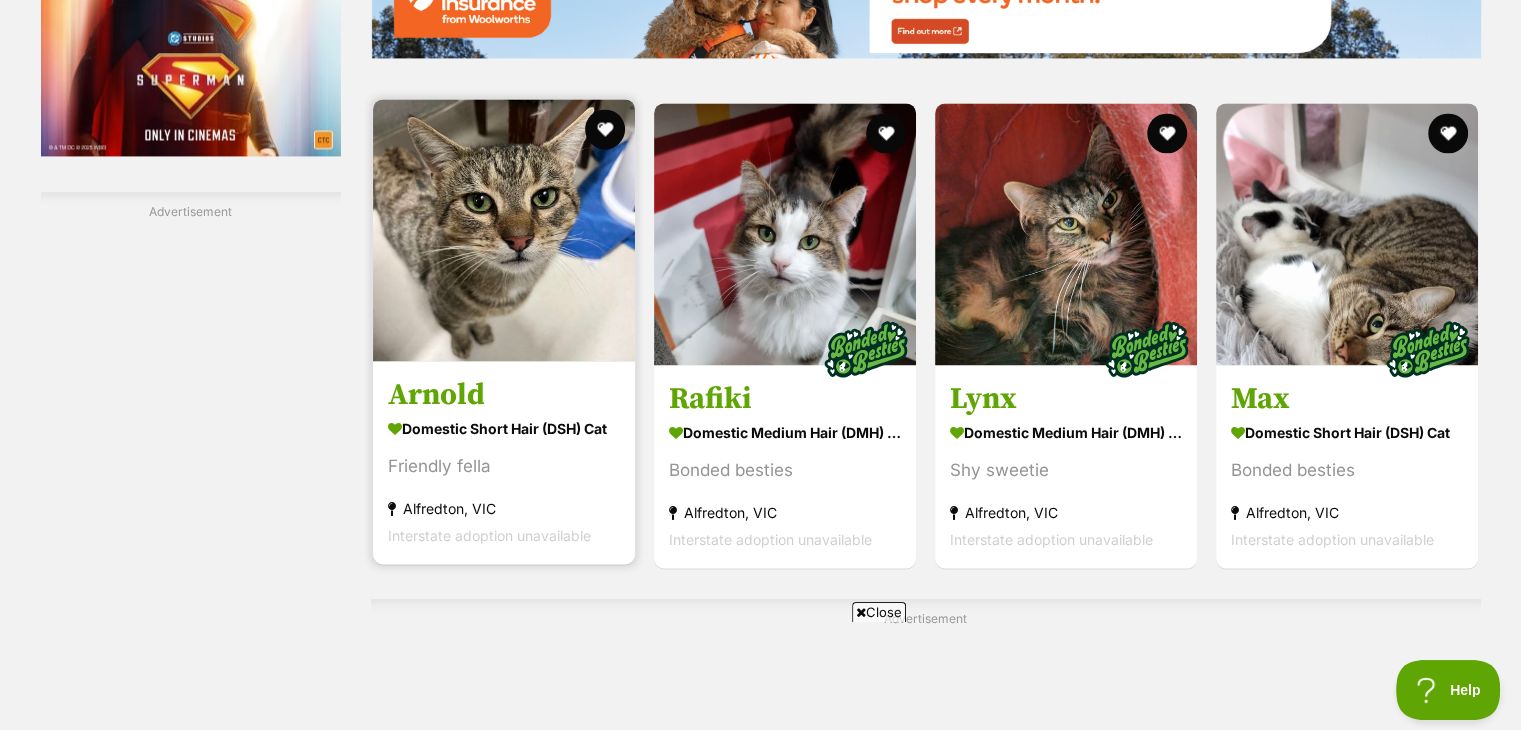 click at bounding box center (504, 230) 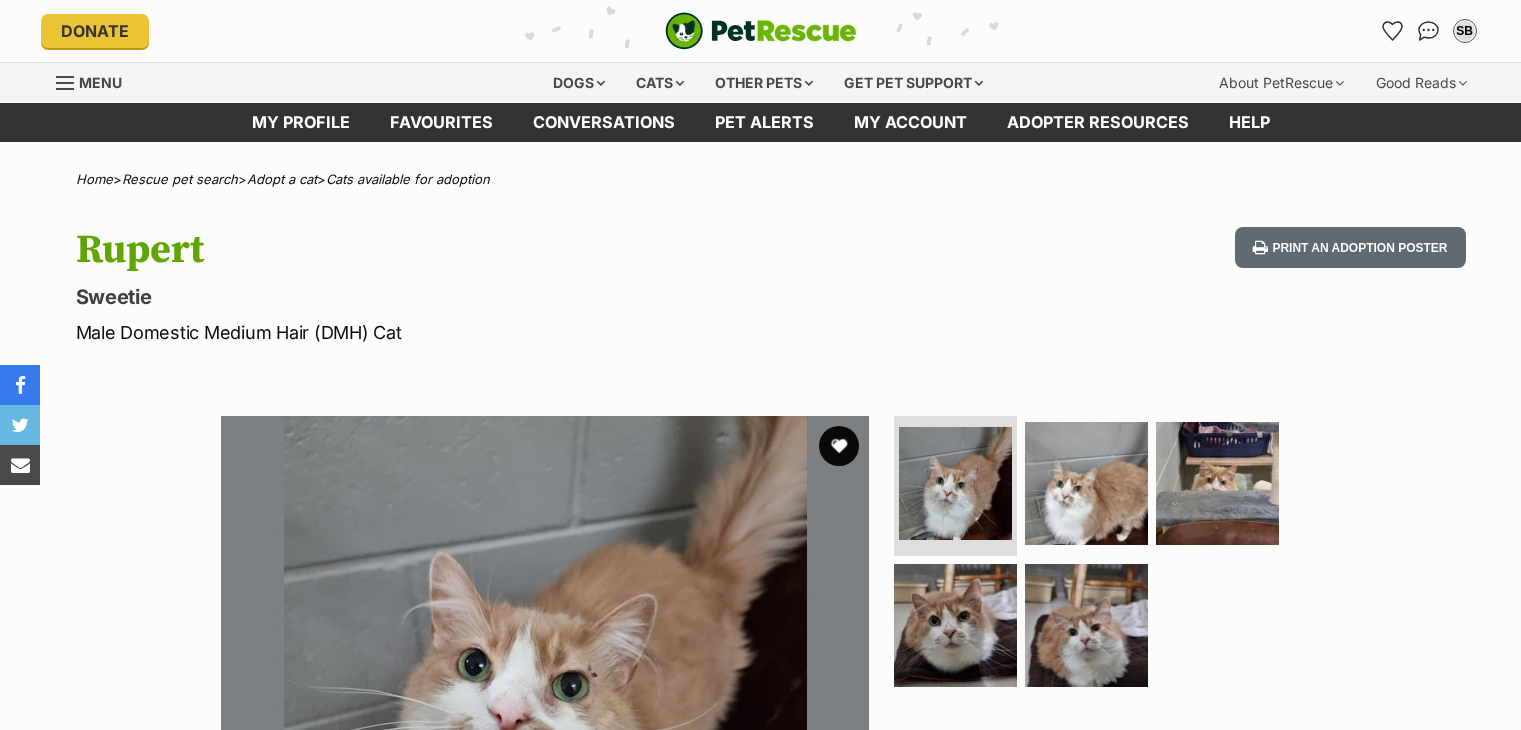 scroll, scrollTop: 0, scrollLeft: 0, axis: both 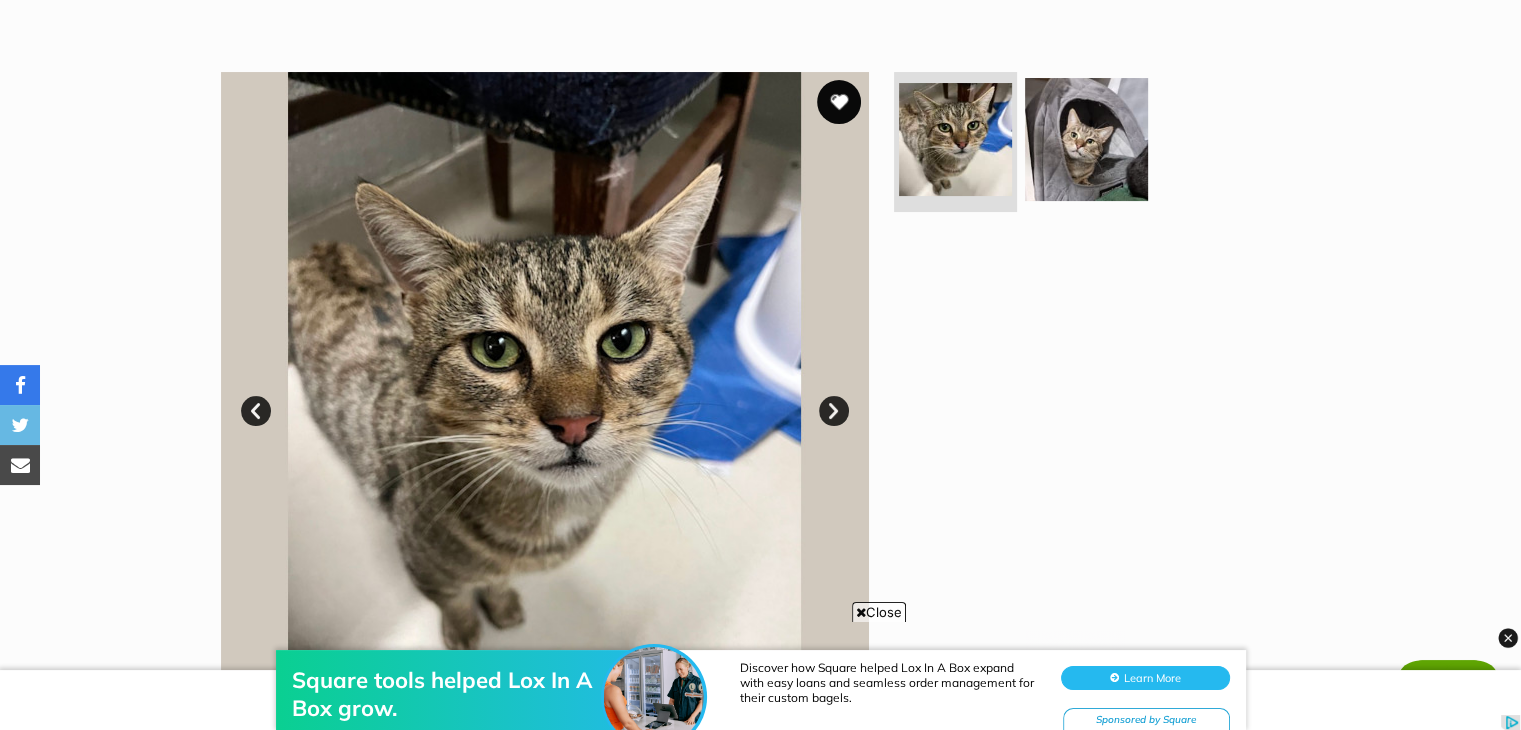 click at bounding box center [839, 102] 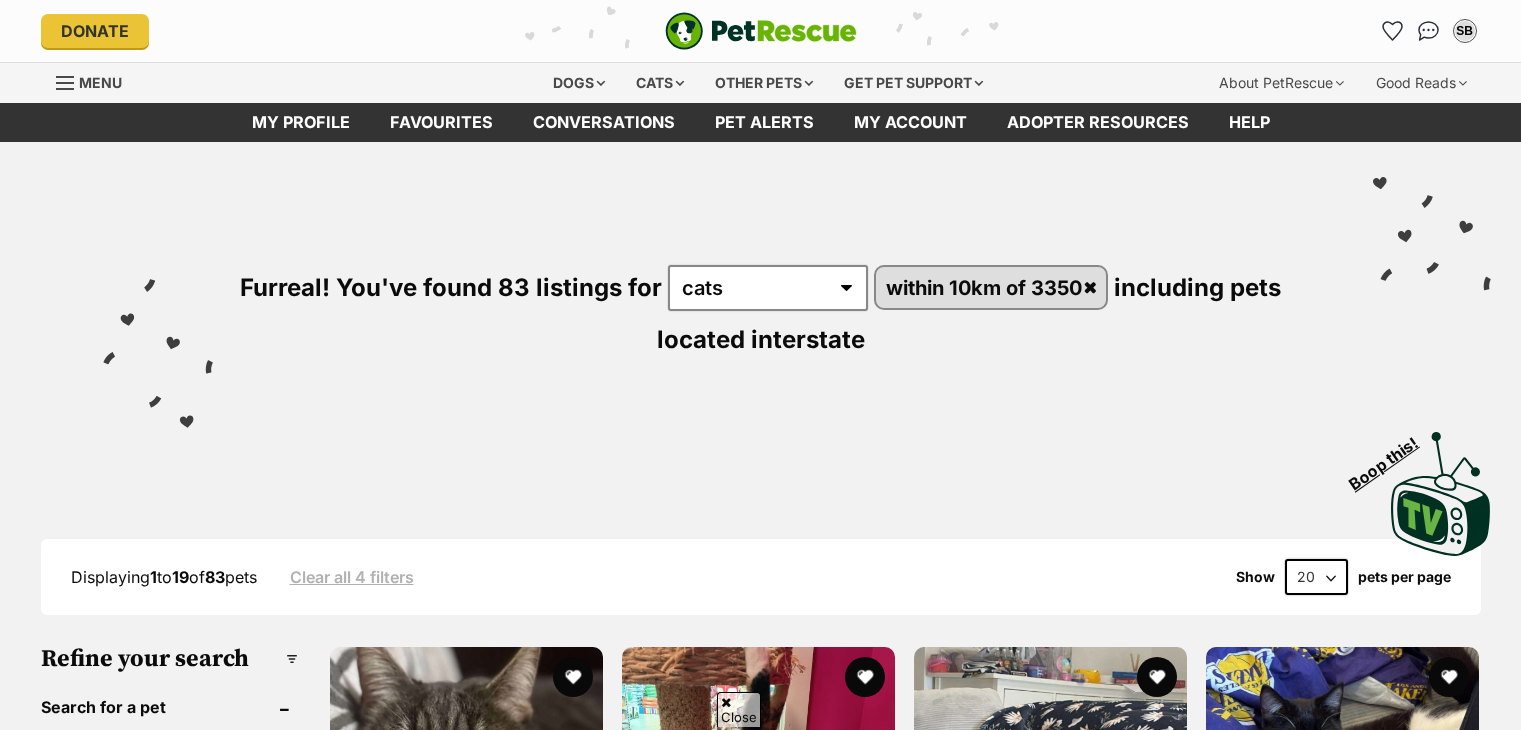 scroll, scrollTop: 3088, scrollLeft: 0, axis: vertical 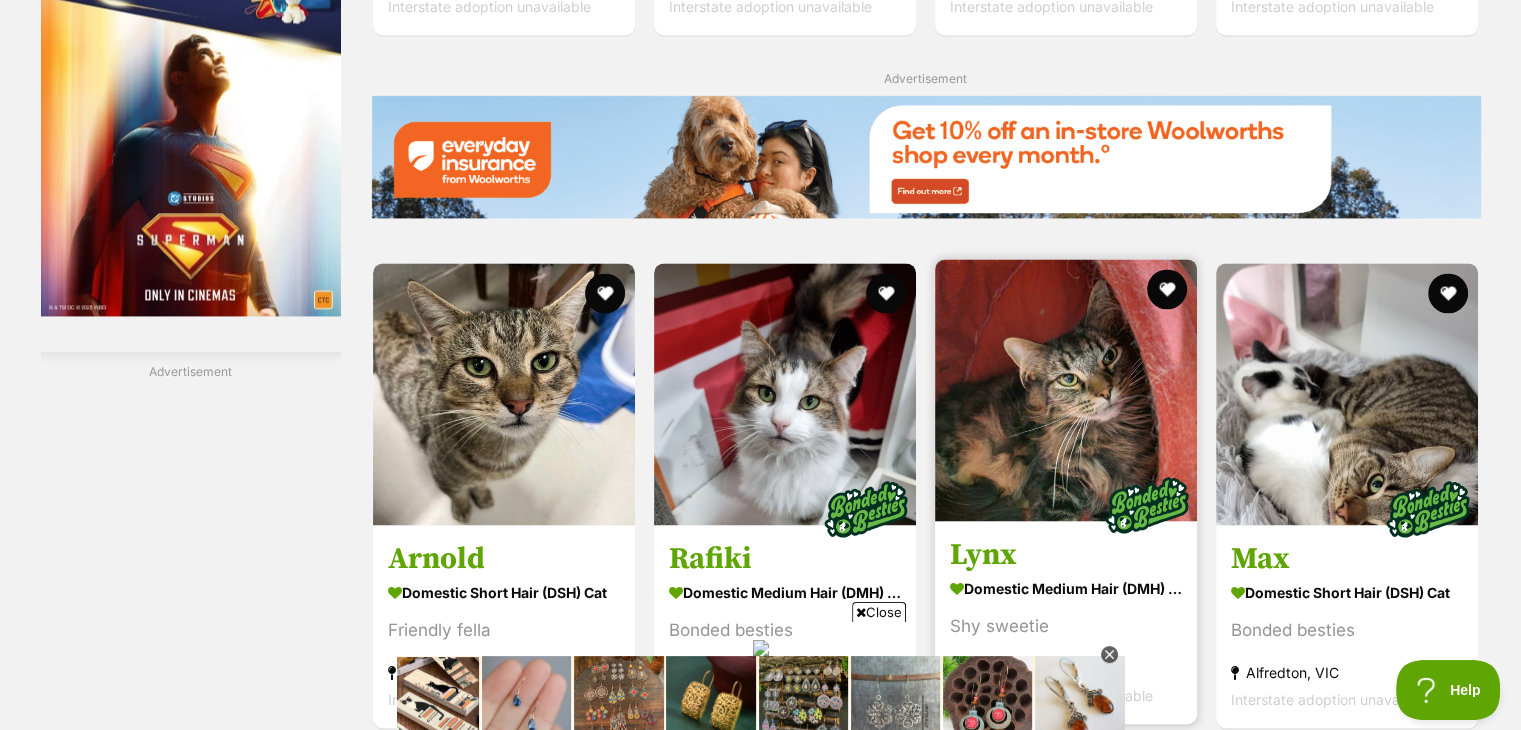 click at bounding box center (1066, 390) 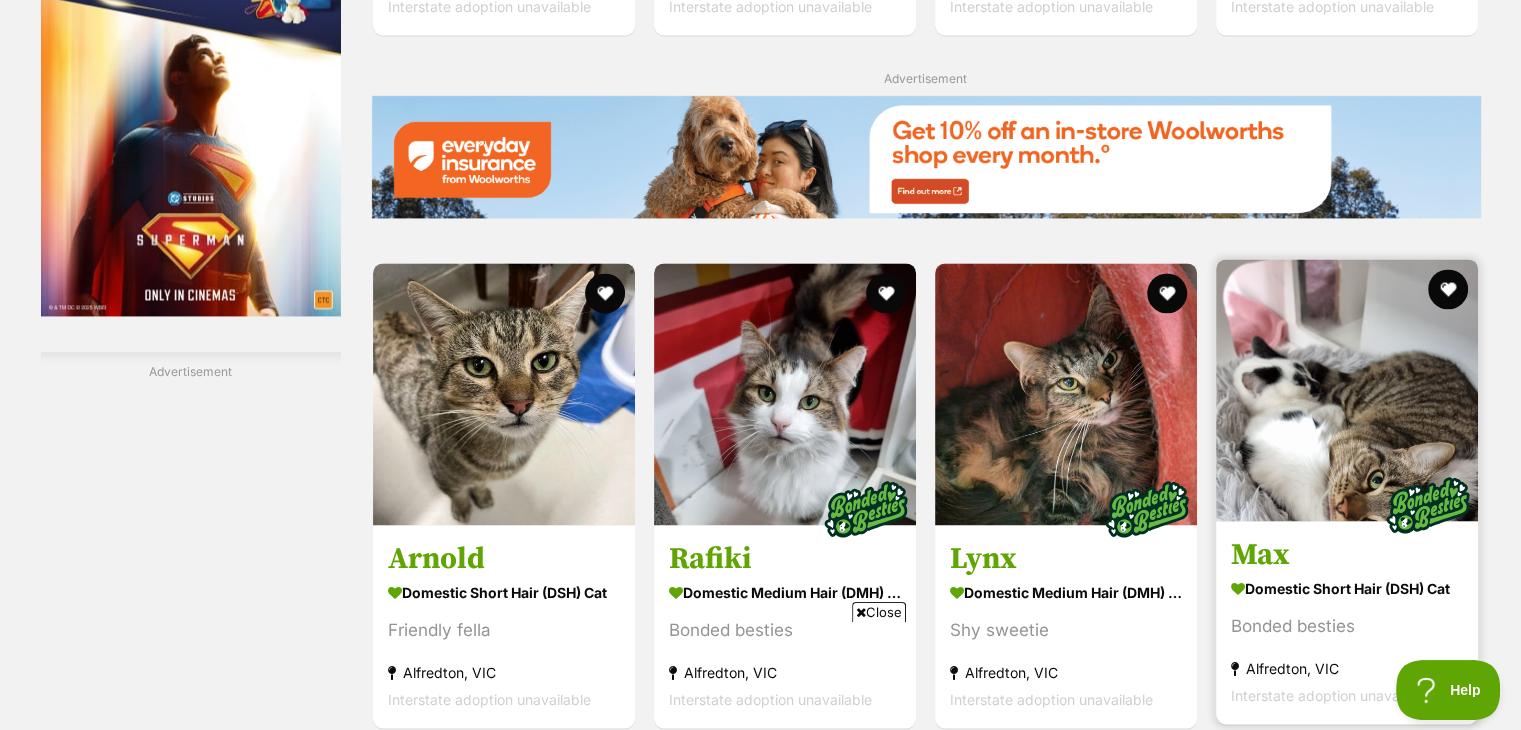 click at bounding box center (1347, 390) 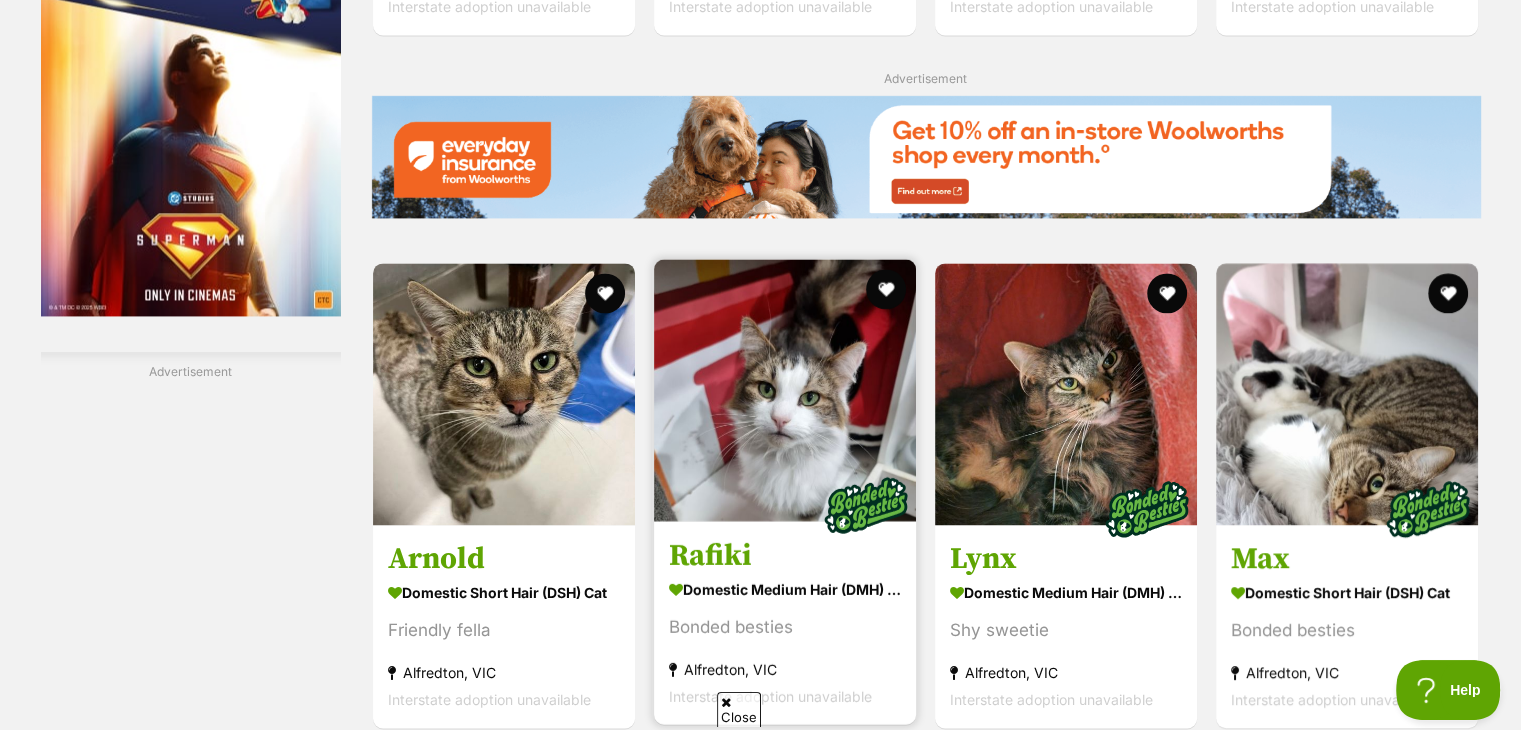 scroll, scrollTop: 0, scrollLeft: 0, axis: both 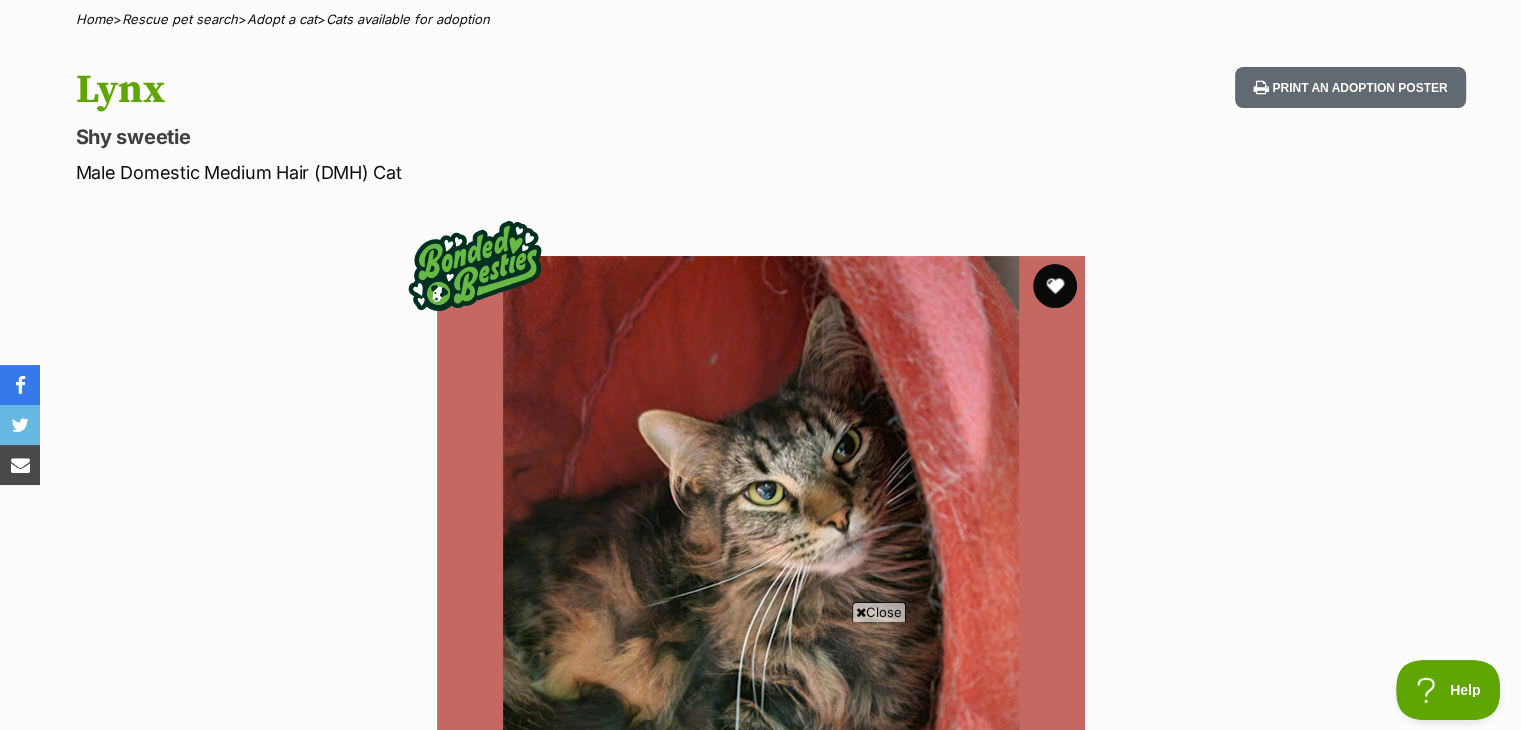 click at bounding box center (1055, 286) 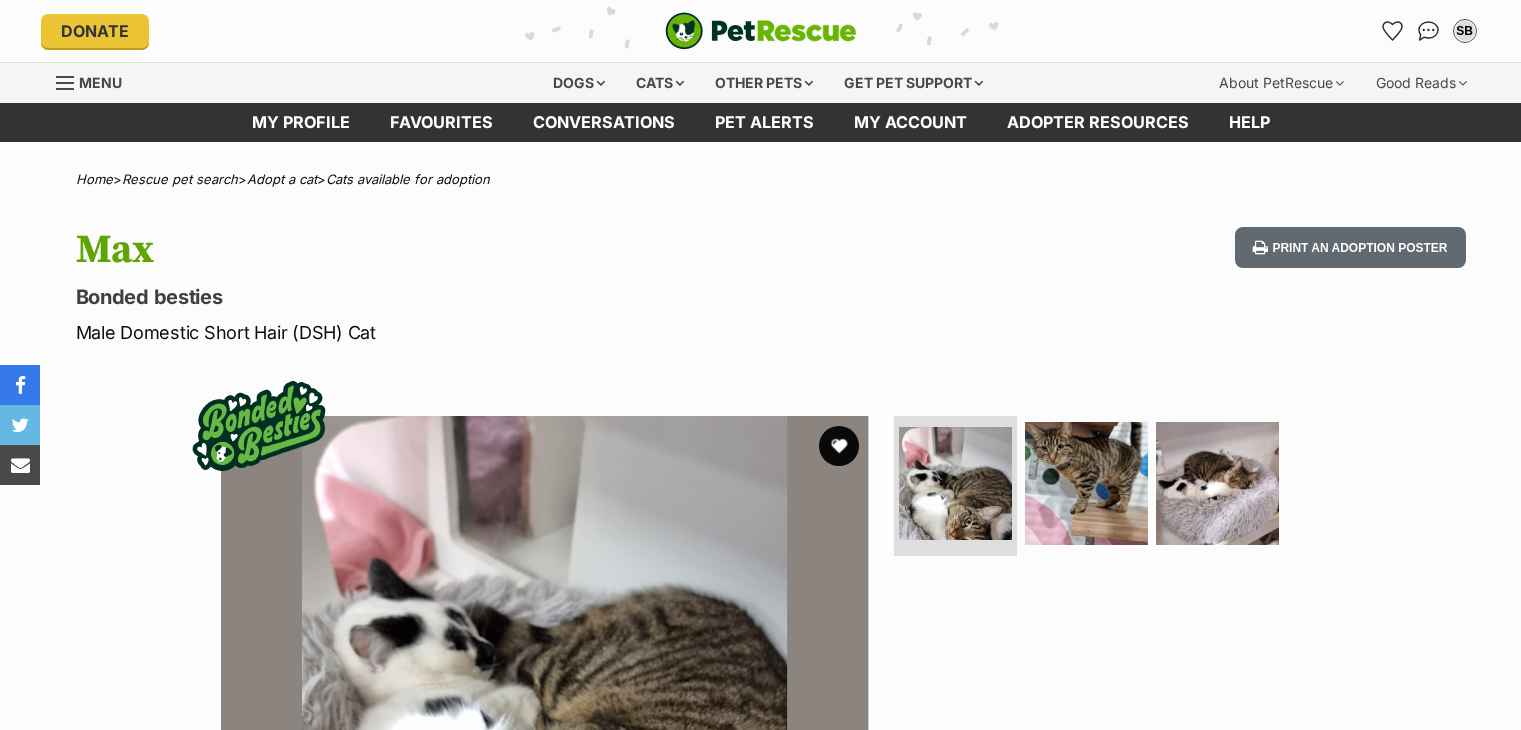 scroll, scrollTop: 0, scrollLeft: 0, axis: both 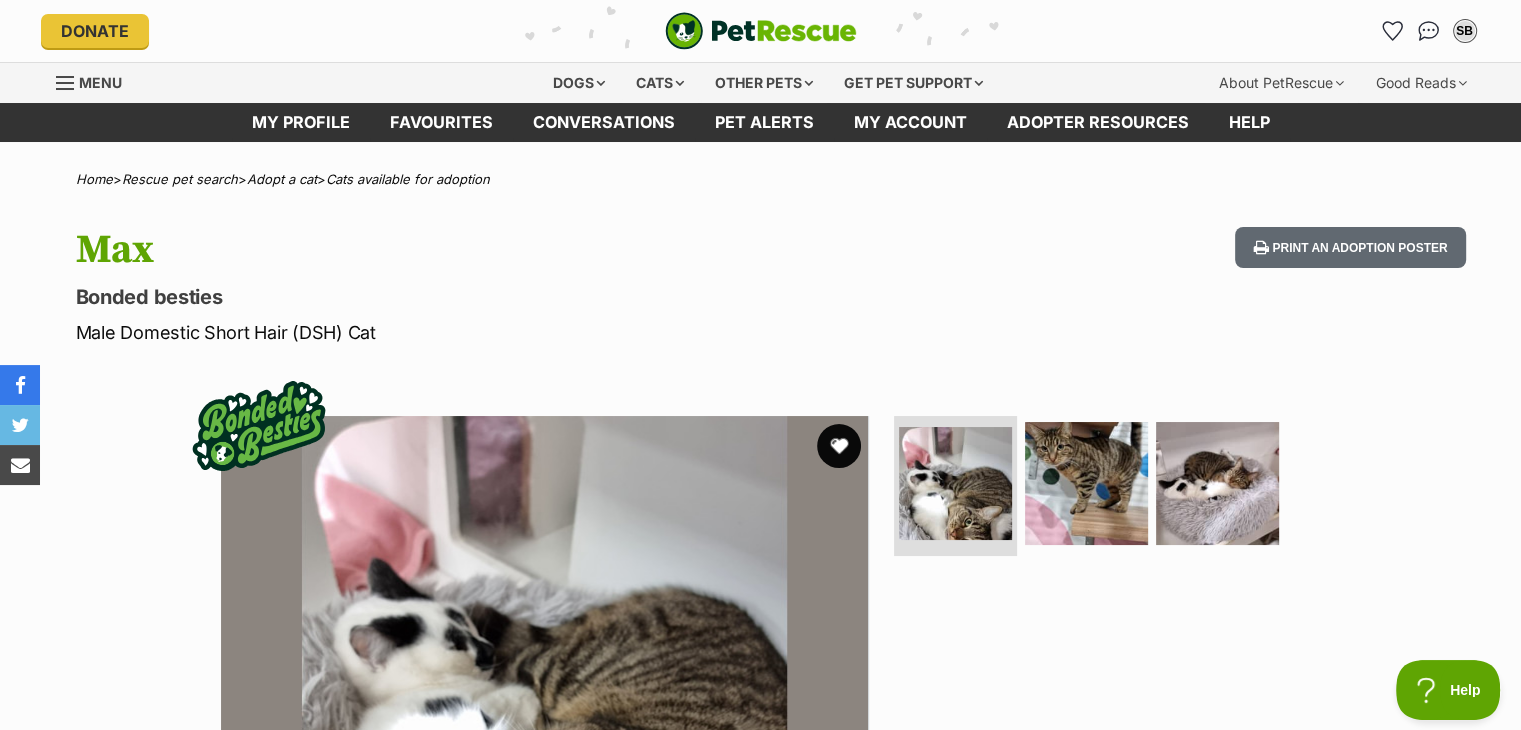 click at bounding box center (839, 446) 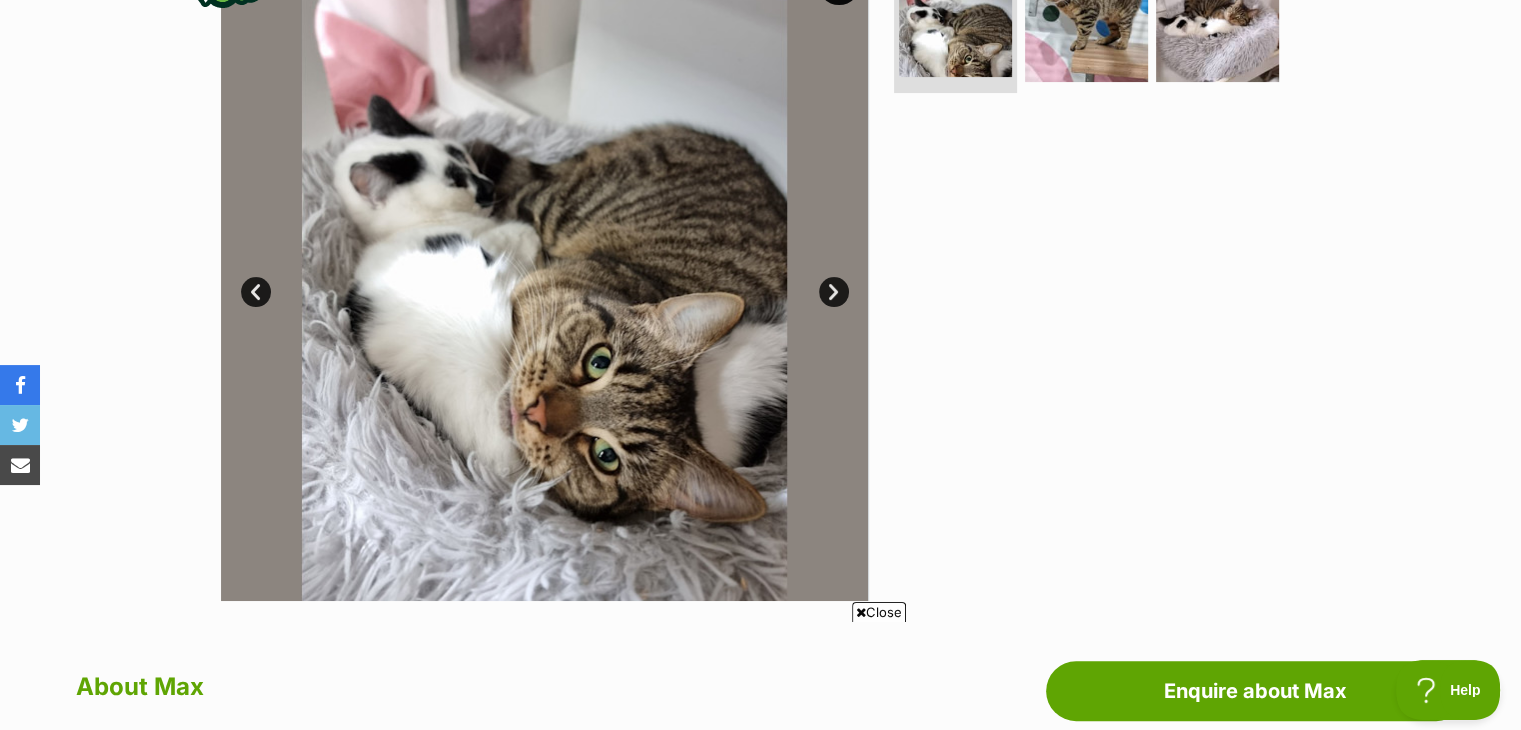 scroll, scrollTop: 200, scrollLeft: 0, axis: vertical 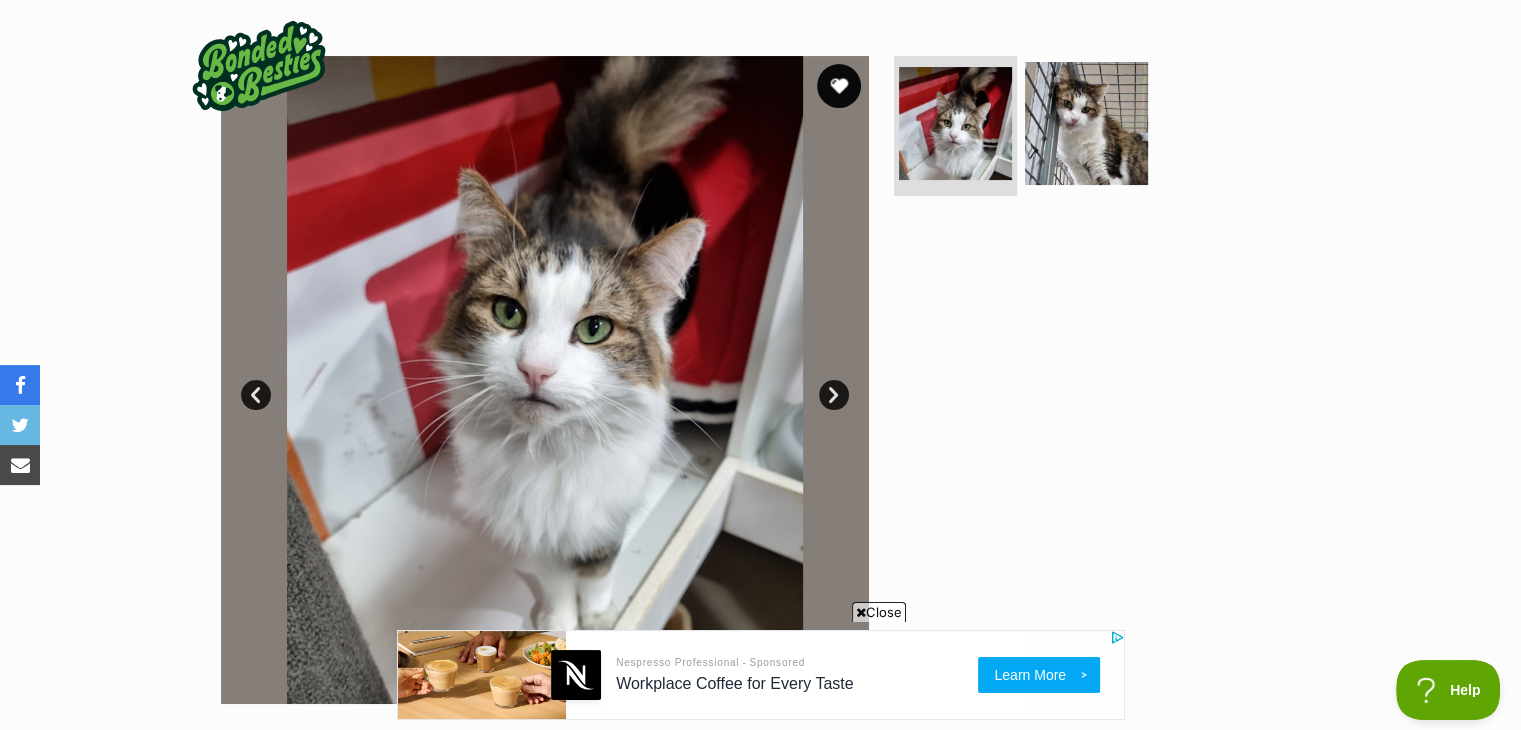 click at bounding box center (839, 86) 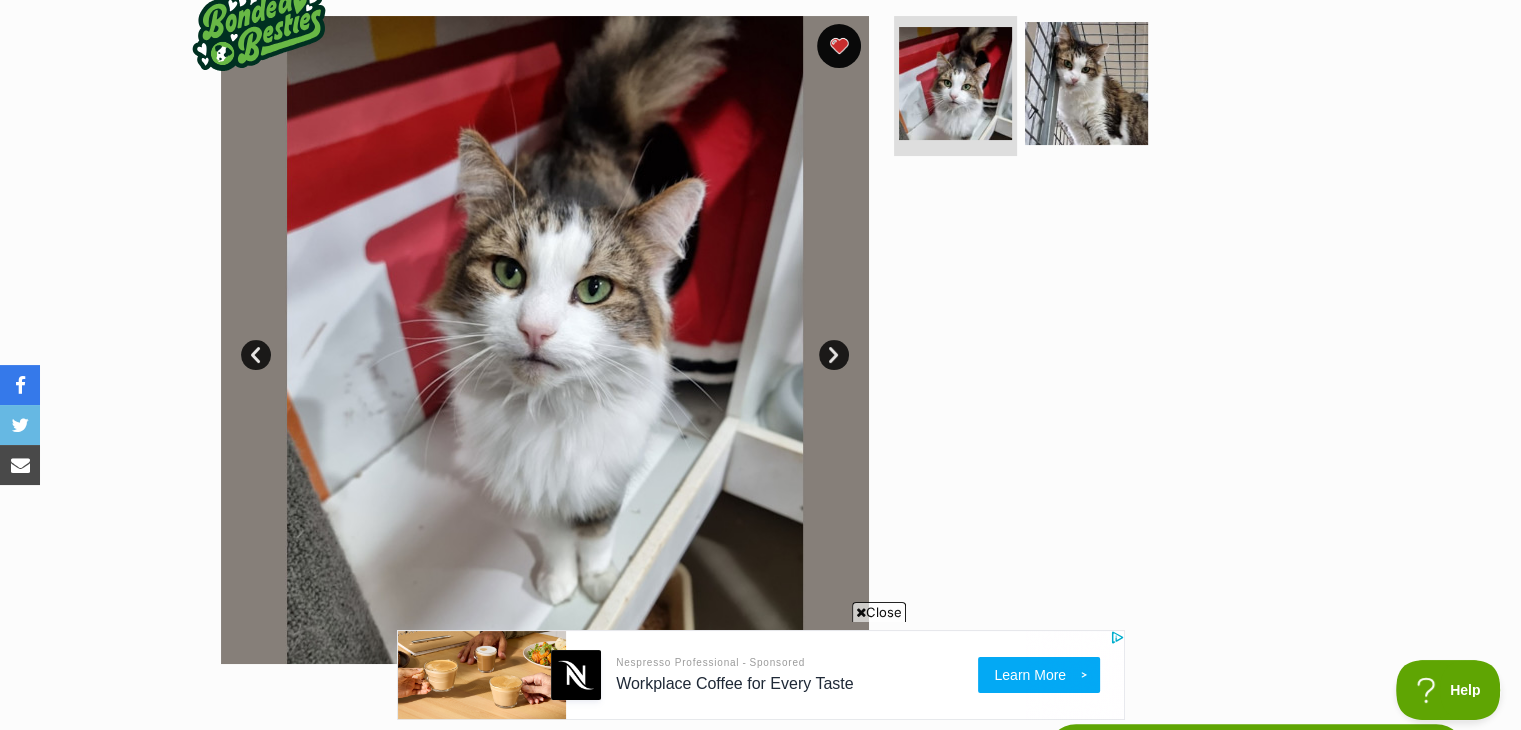 scroll, scrollTop: 360, scrollLeft: 0, axis: vertical 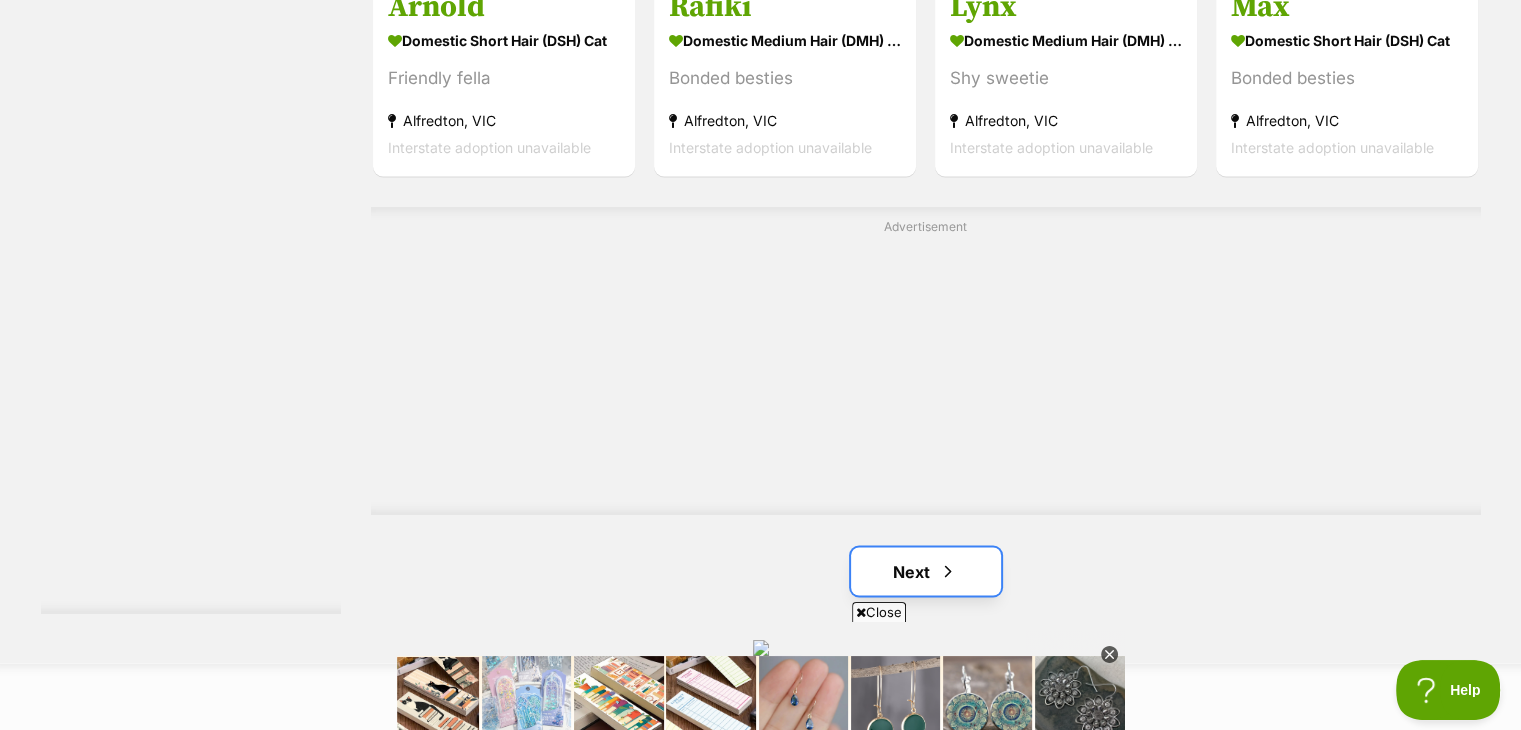 click on "Next" at bounding box center [926, 571] 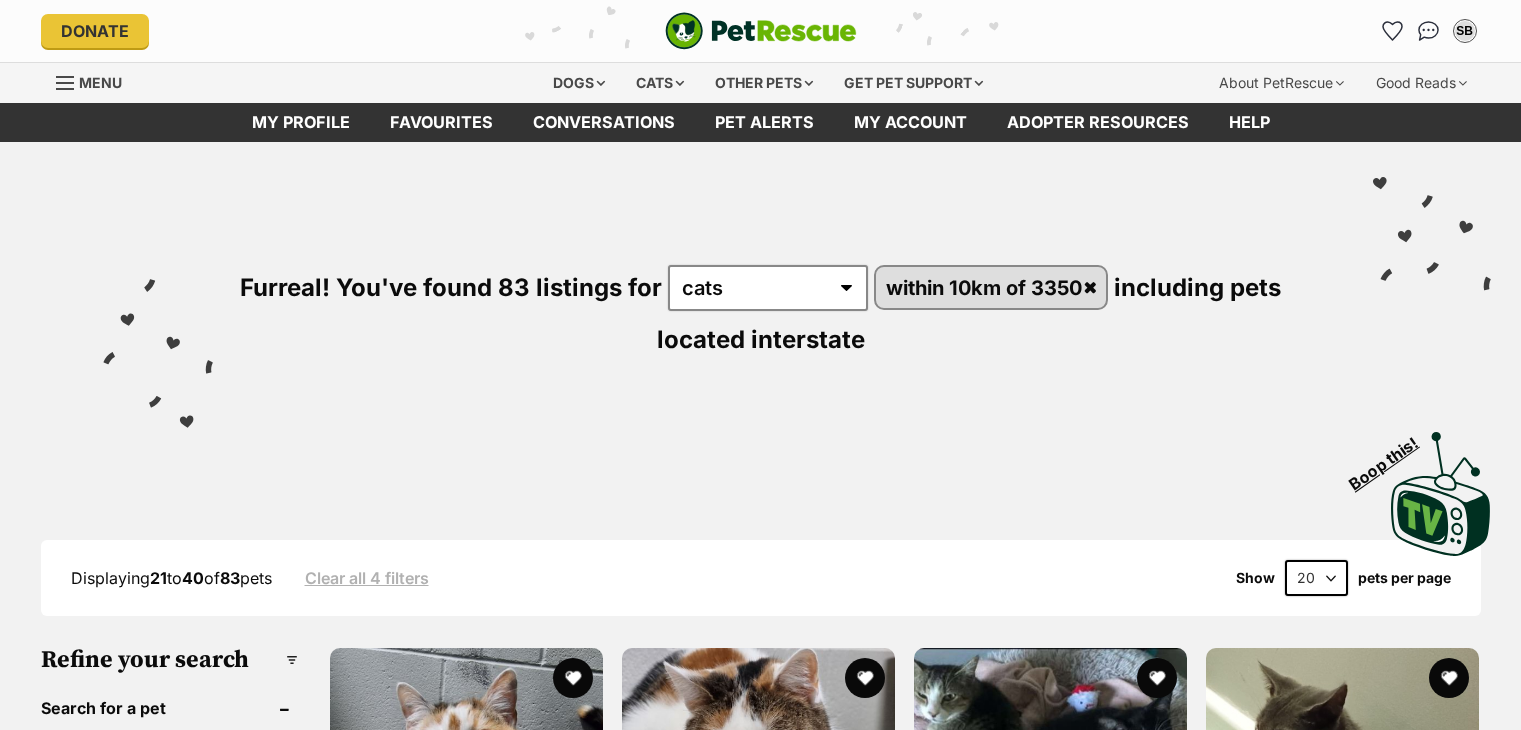 scroll, scrollTop: 0, scrollLeft: 0, axis: both 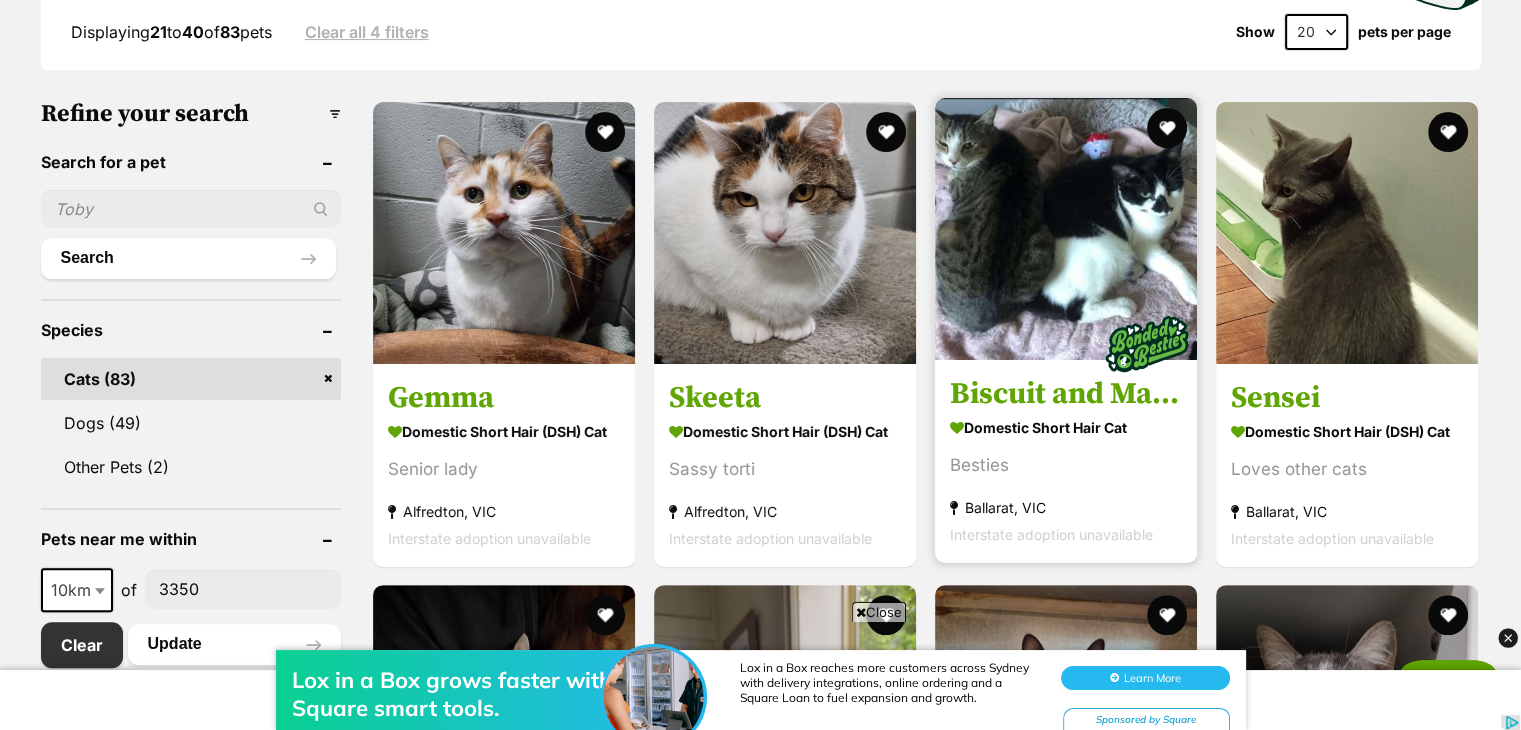 click at bounding box center [1066, 229] 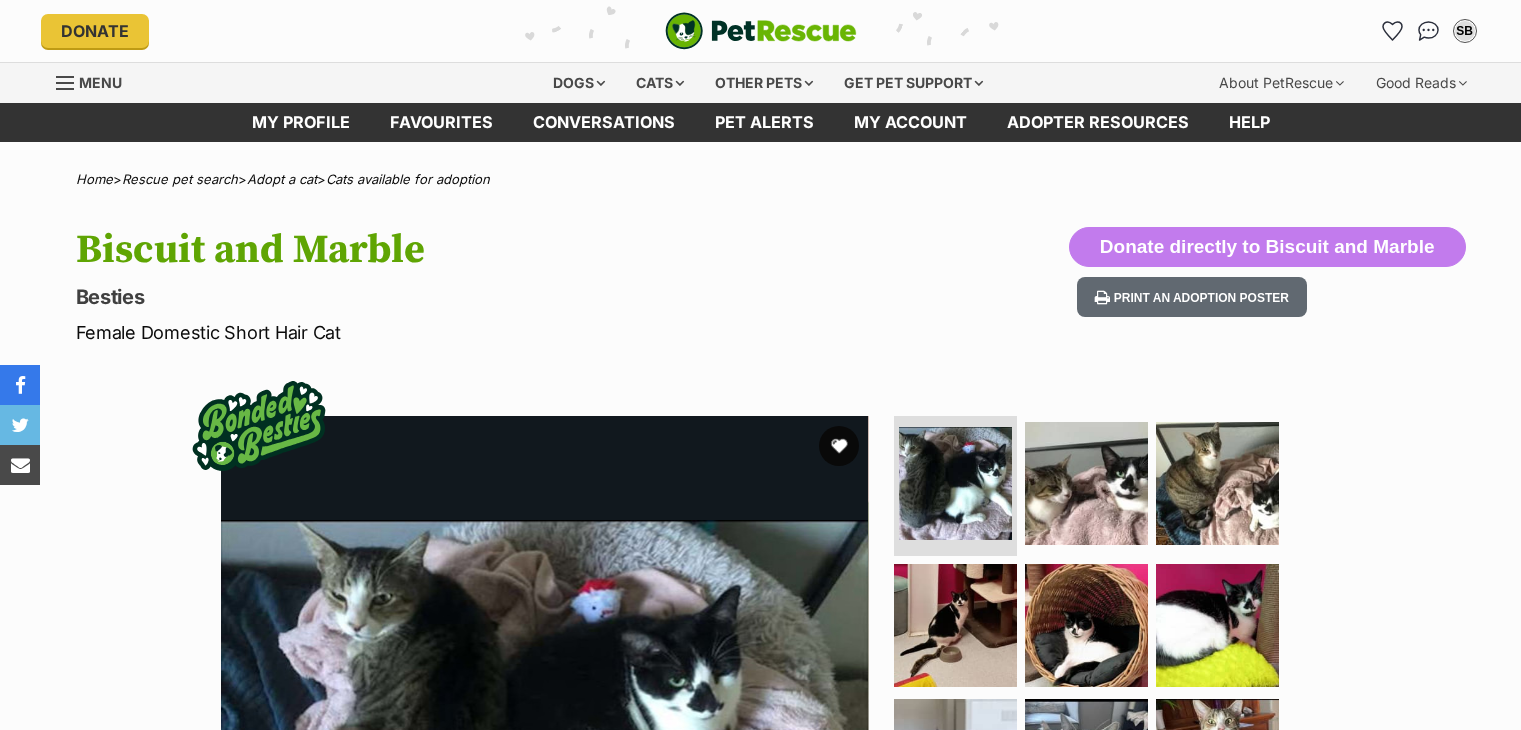 scroll, scrollTop: 0, scrollLeft: 0, axis: both 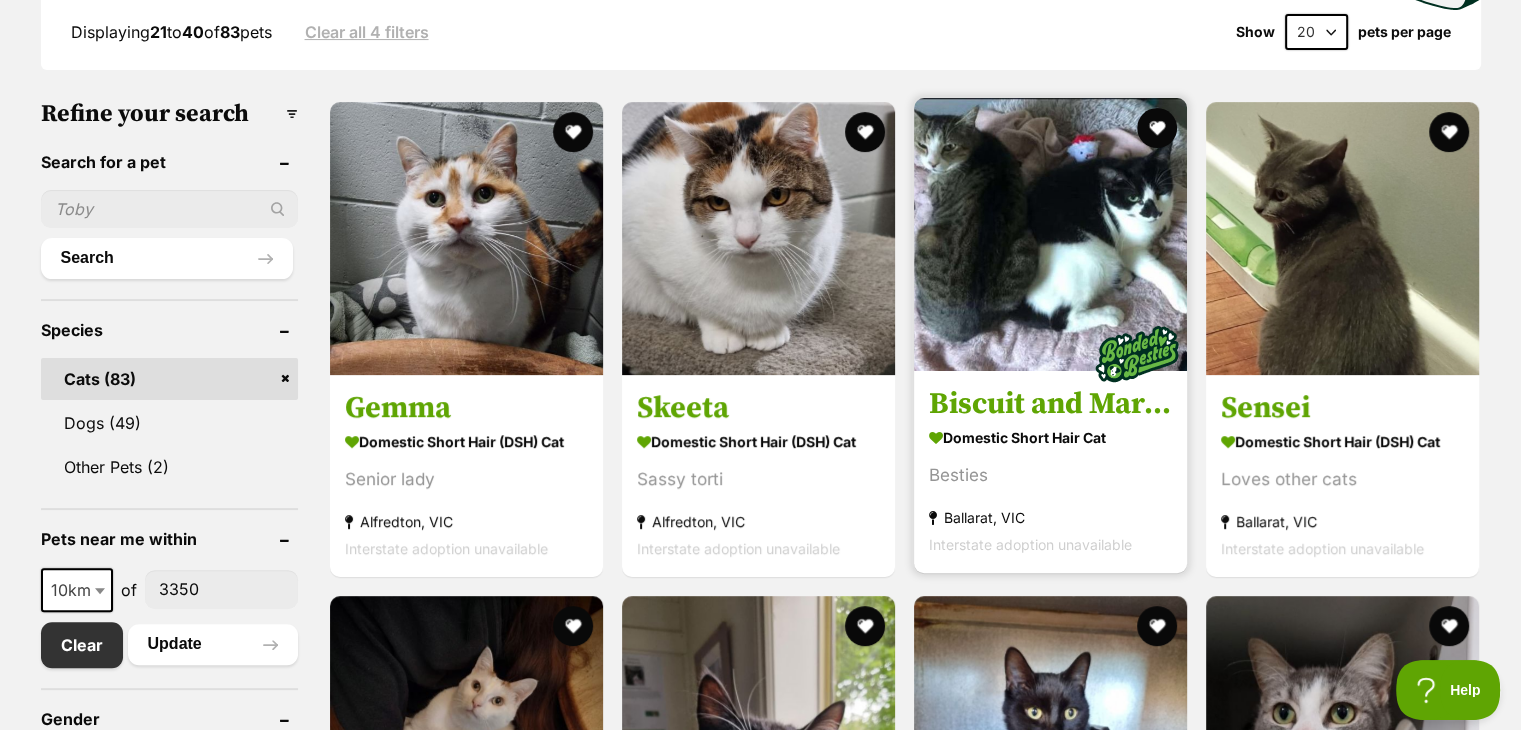 click at bounding box center (1050, 234) 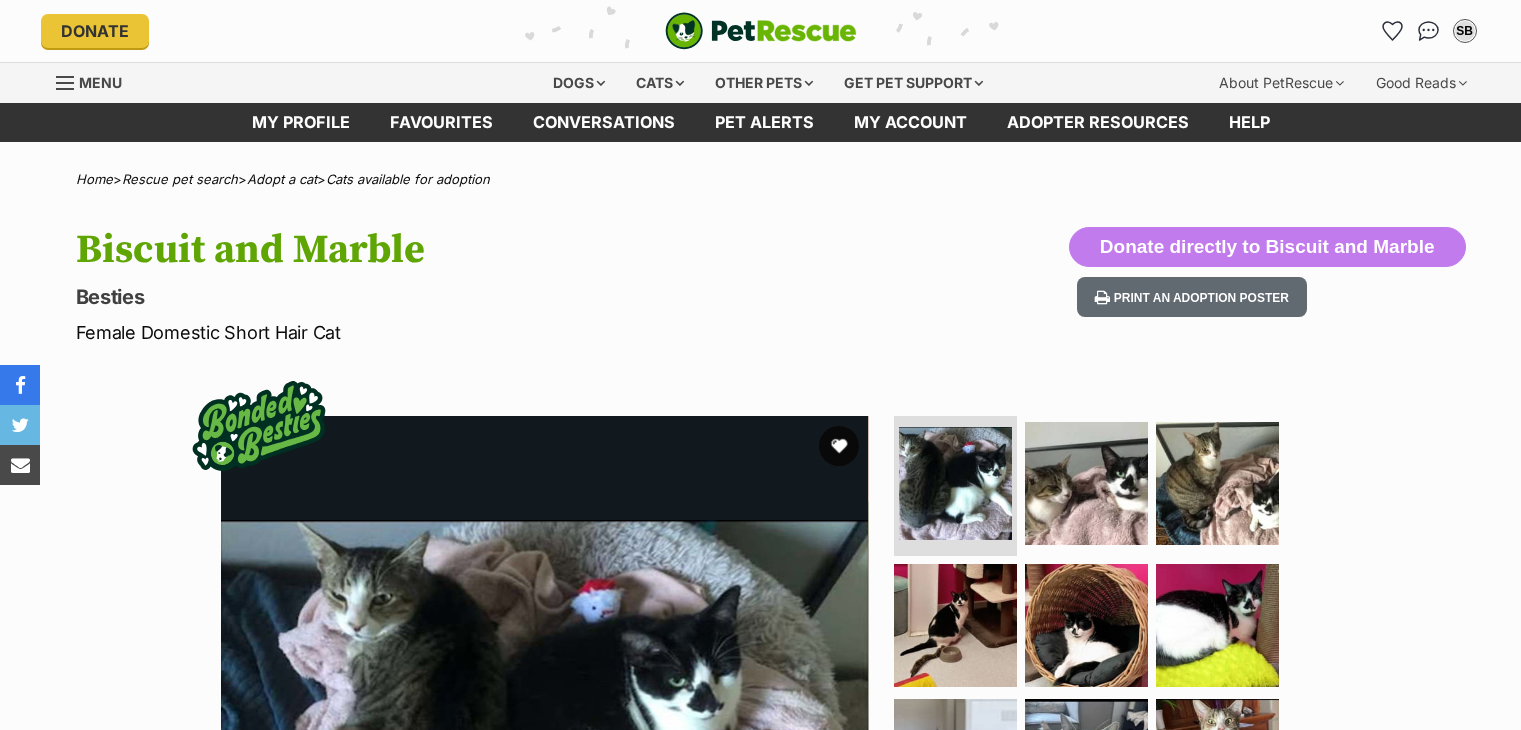 scroll, scrollTop: 40, scrollLeft: 0, axis: vertical 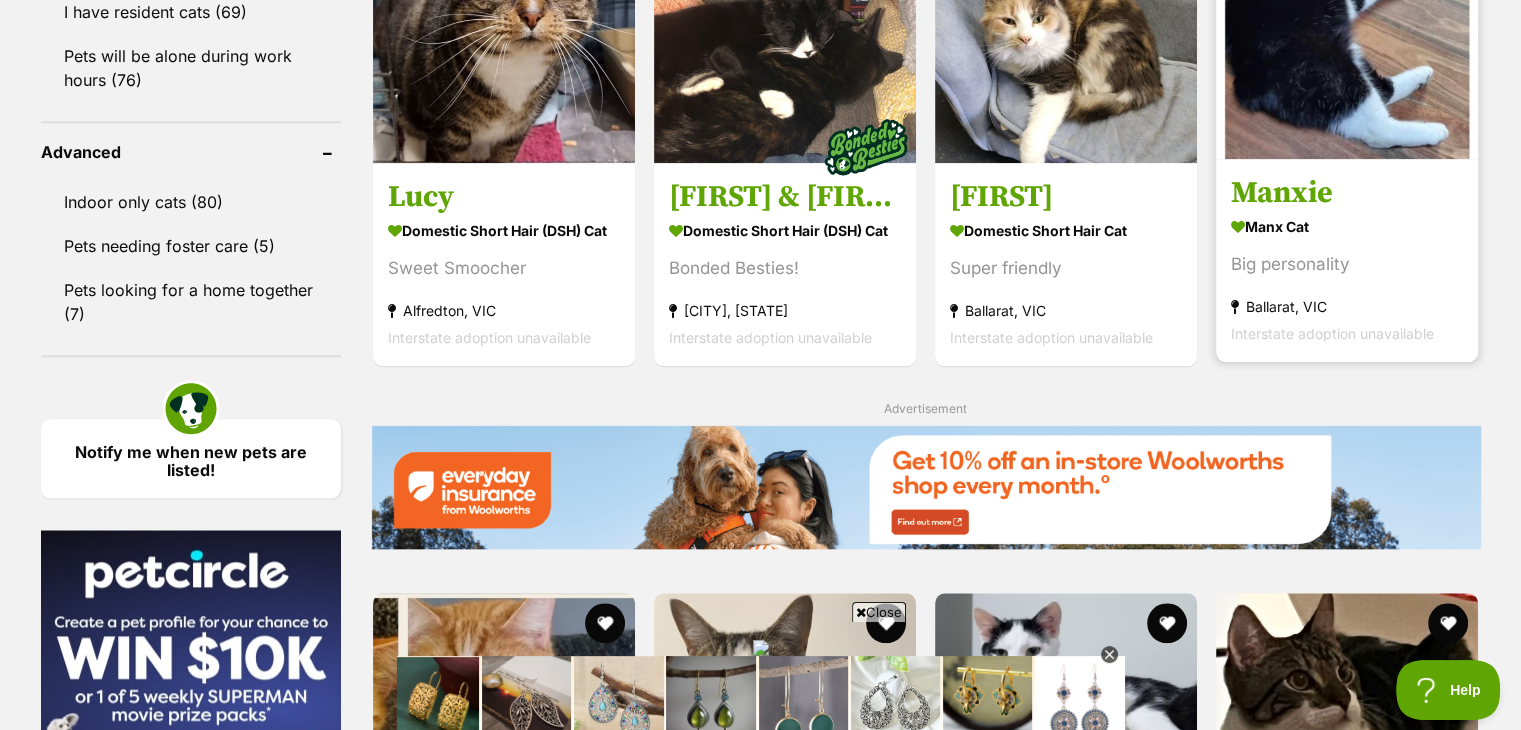 click at bounding box center [1347, 28] 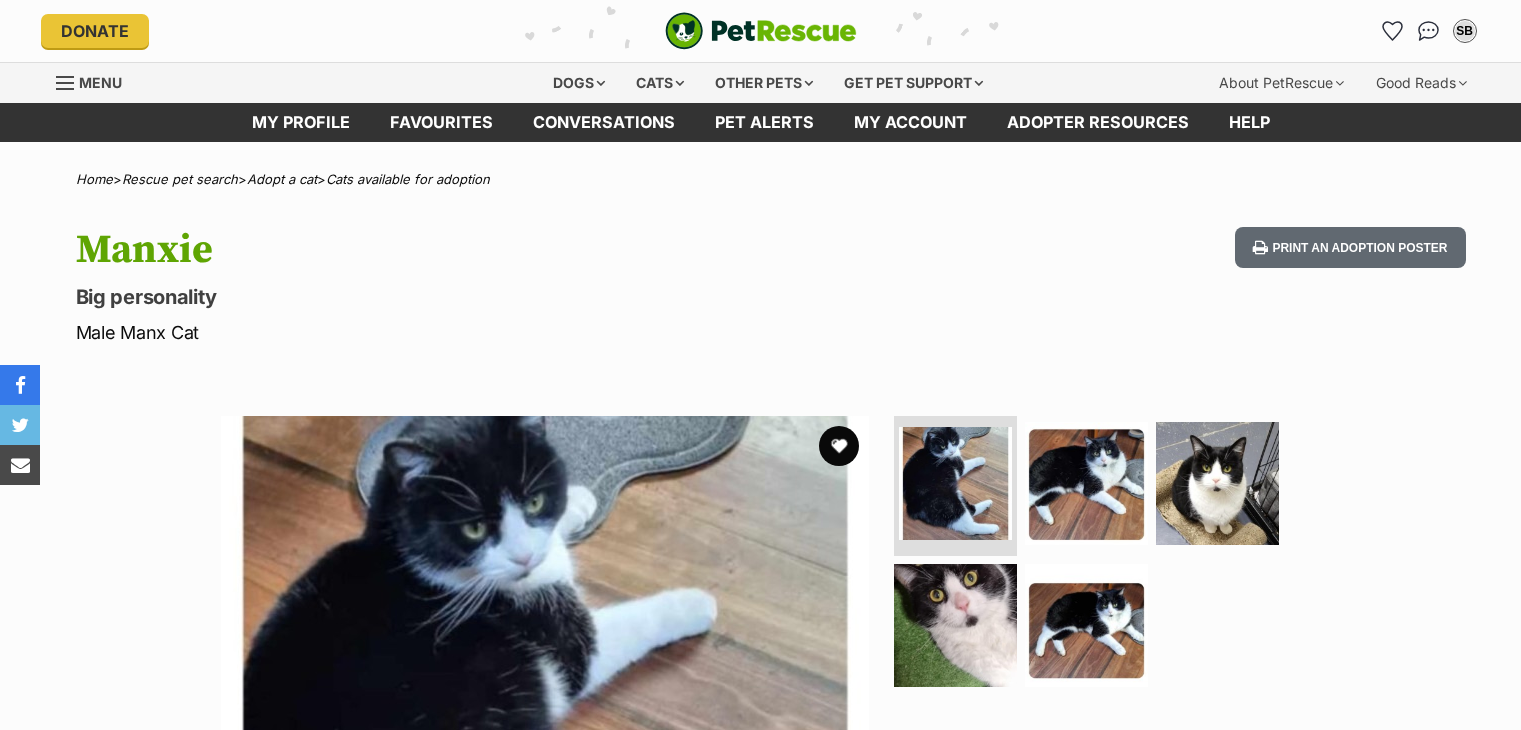 scroll, scrollTop: 0, scrollLeft: 0, axis: both 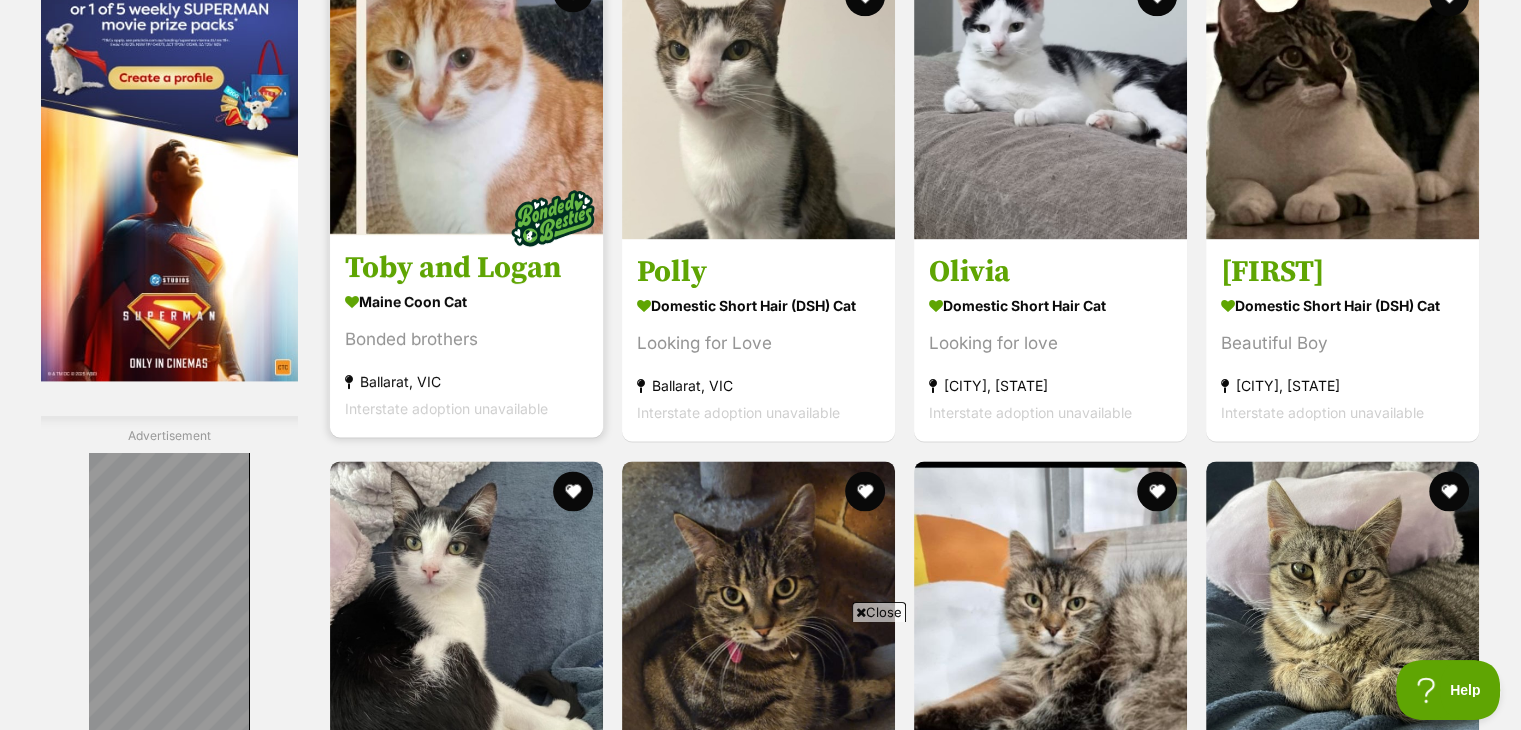 click at bounding box center (466, 98) 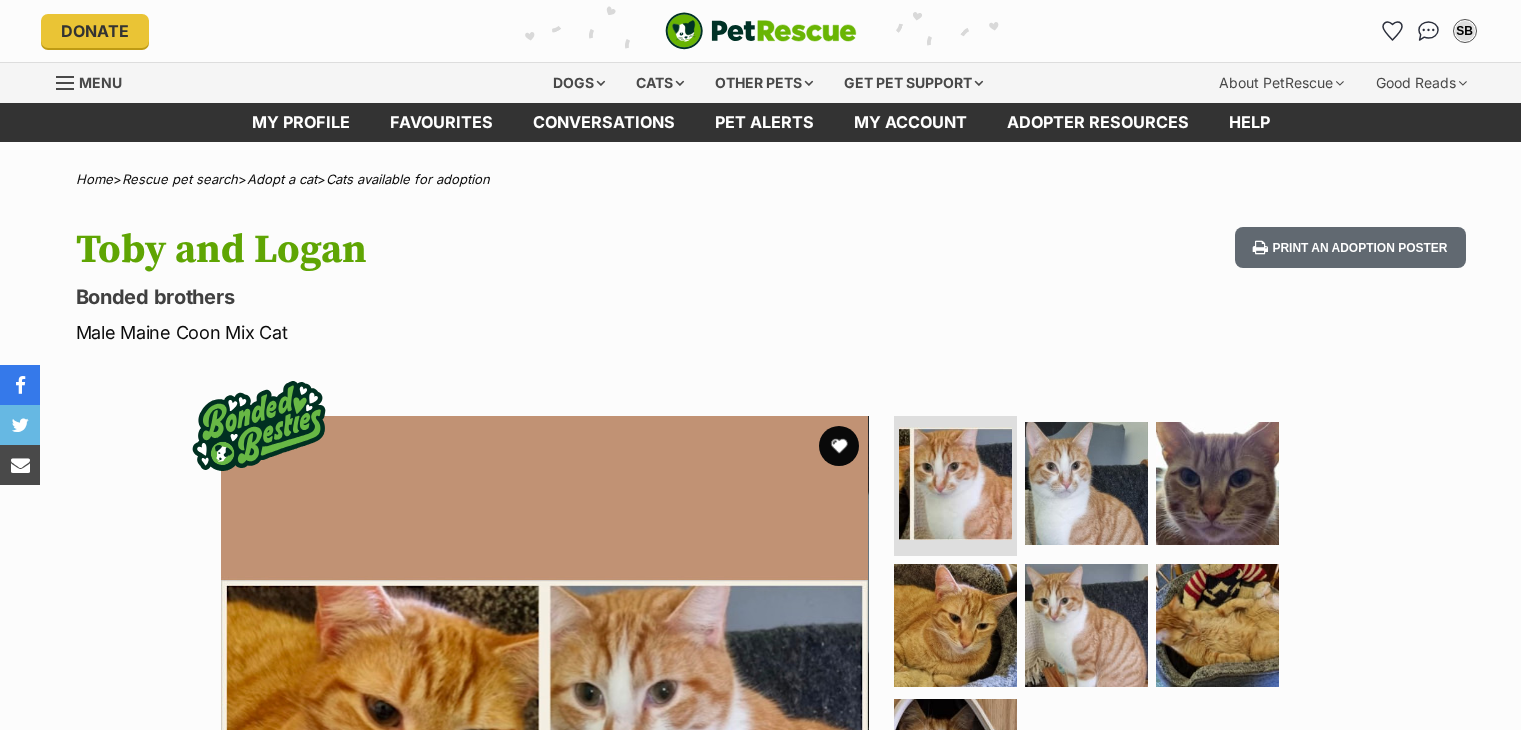 scroll, scrollTop: 0, scrollLeft: 0, axis: both 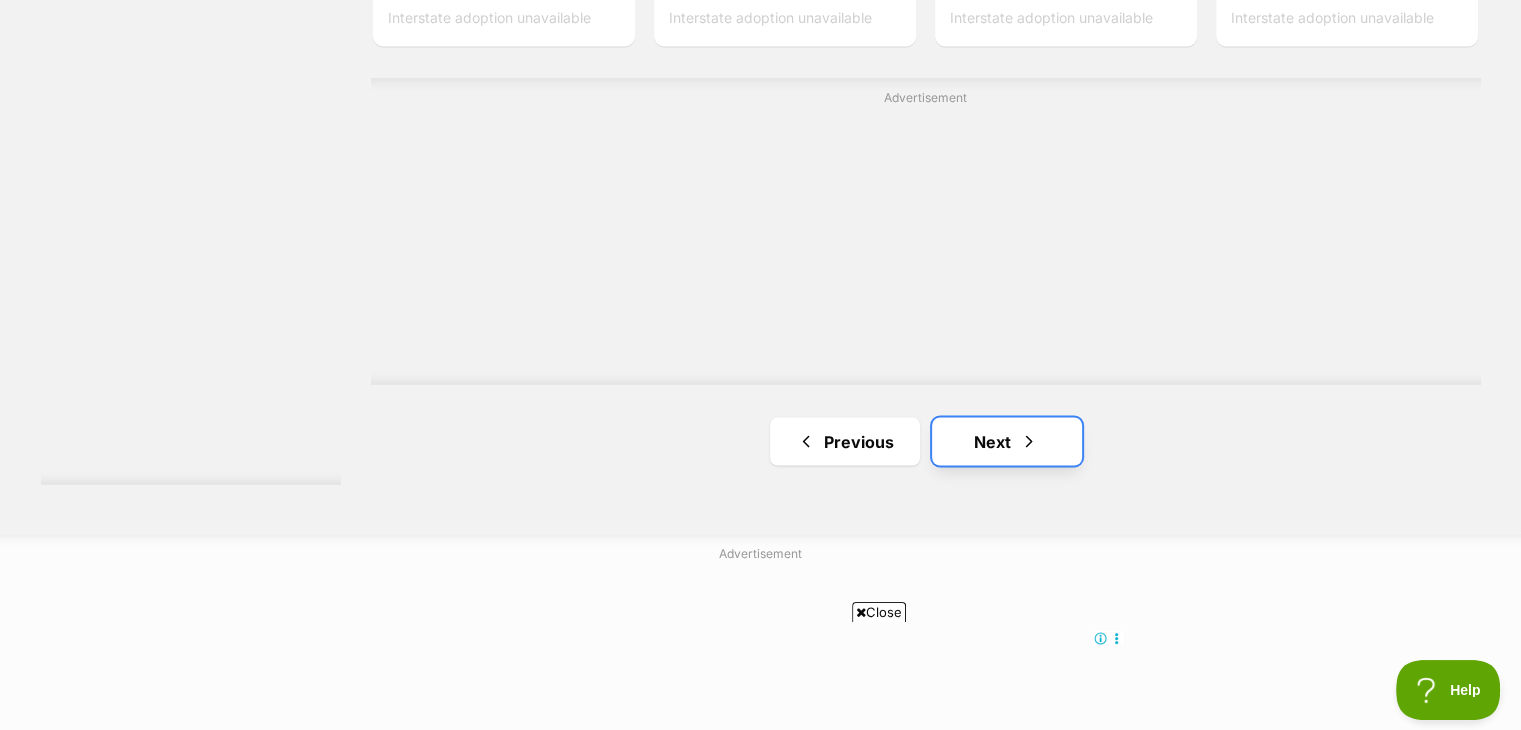 click on "Next" at bounding box center [1007, 441] 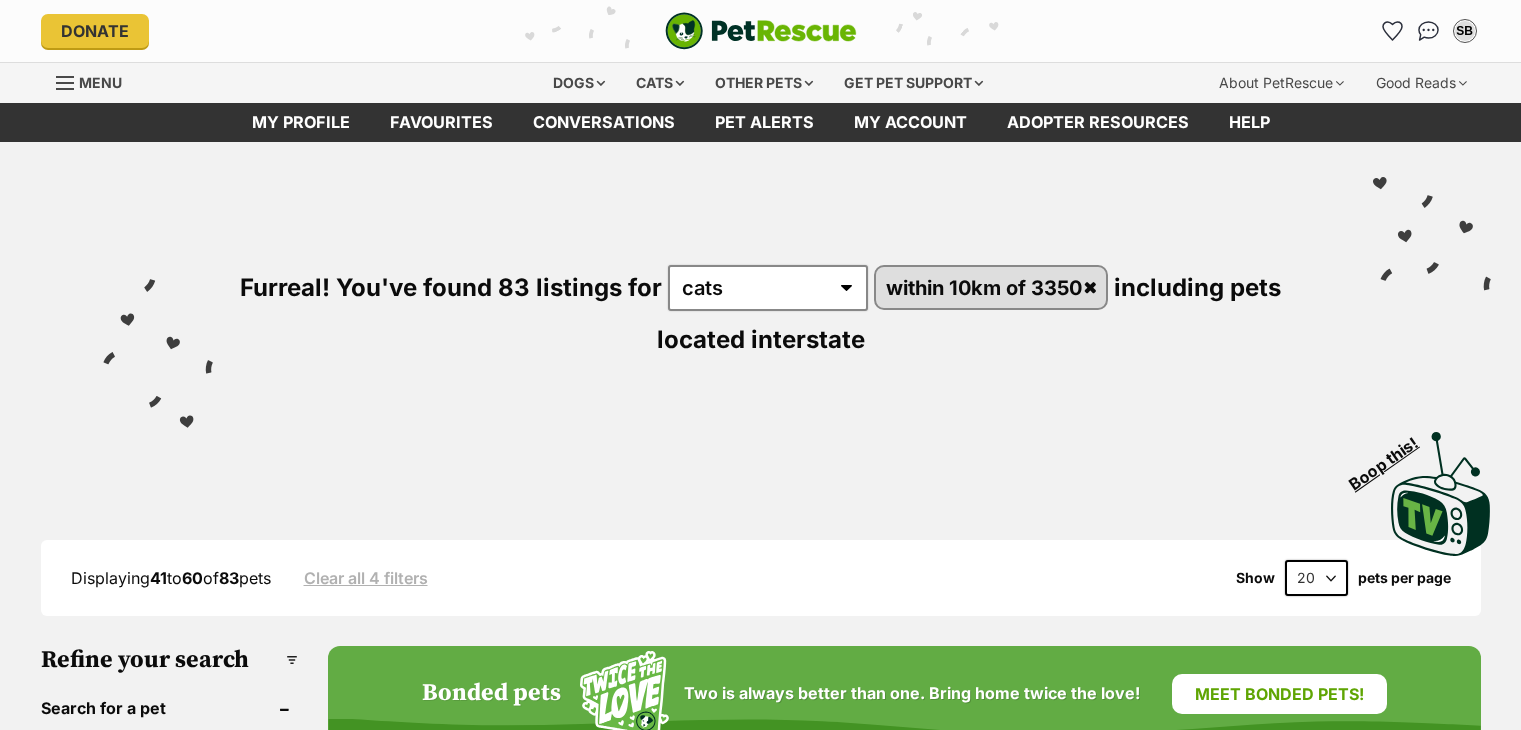 scroll, scrollTop: 0, scrollLeft: 0, axis: both 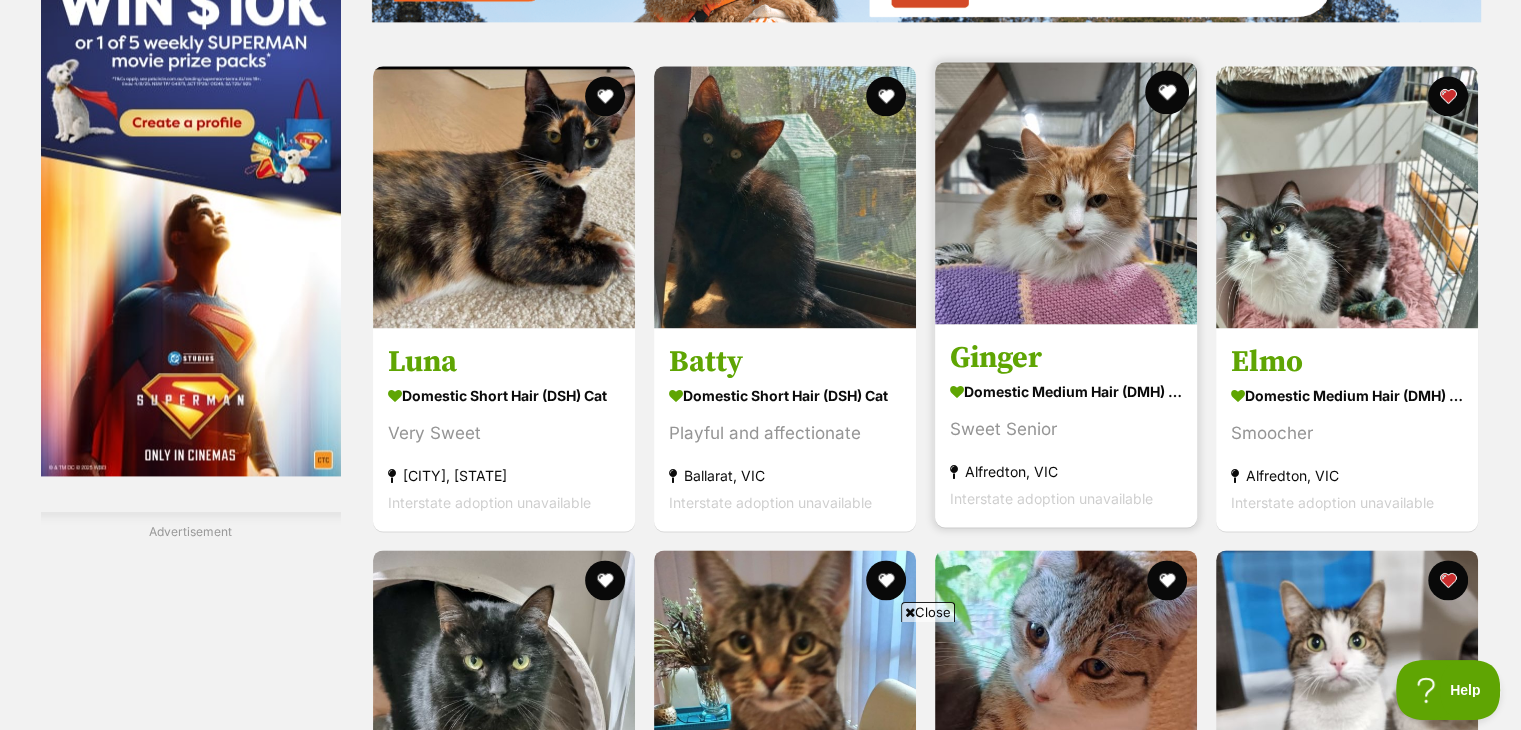 click at bounding box center [1167, 92] 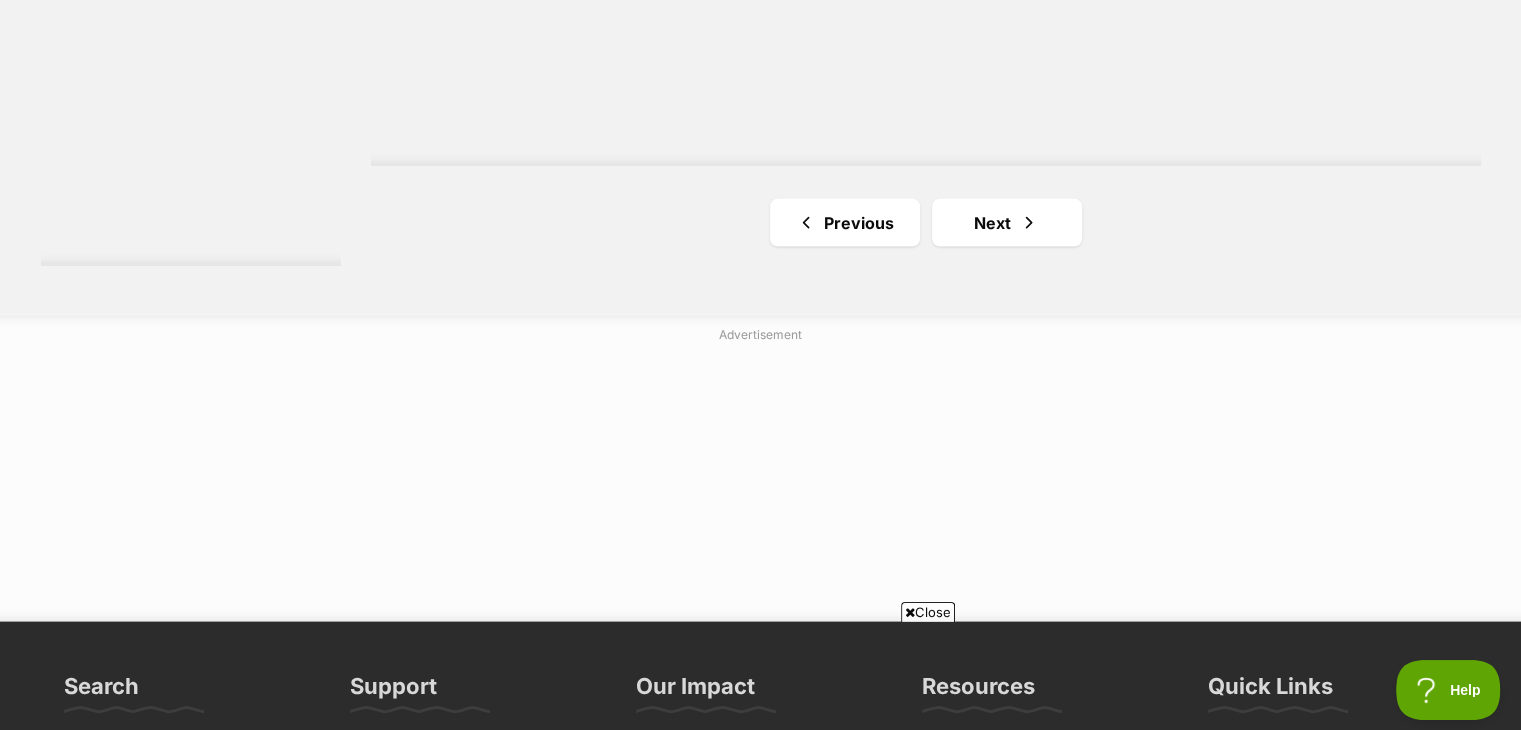 scroll, scrollTop: 3960, scrollLeft: 0, axis: vertical 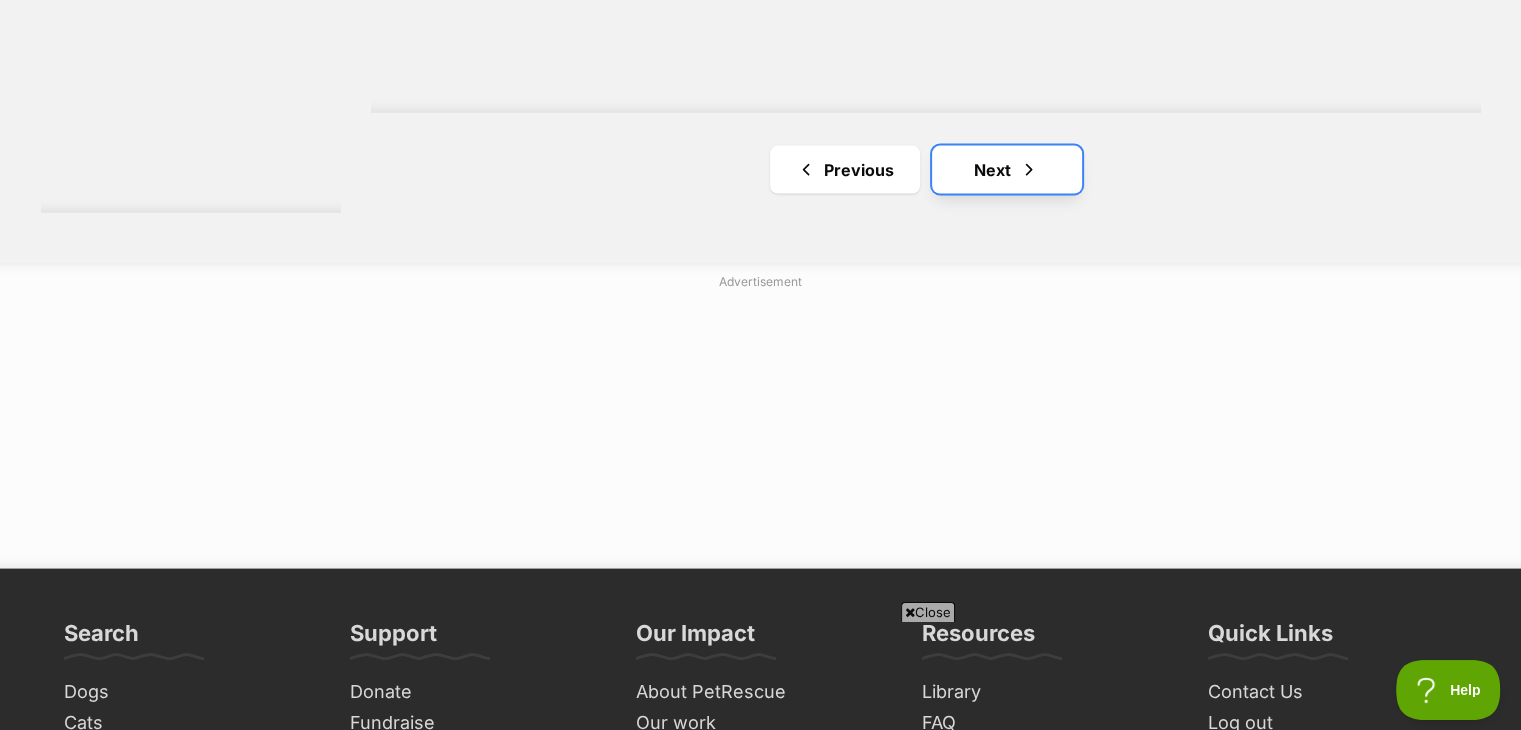 click on "Next" at bounding box center (1007, 170) 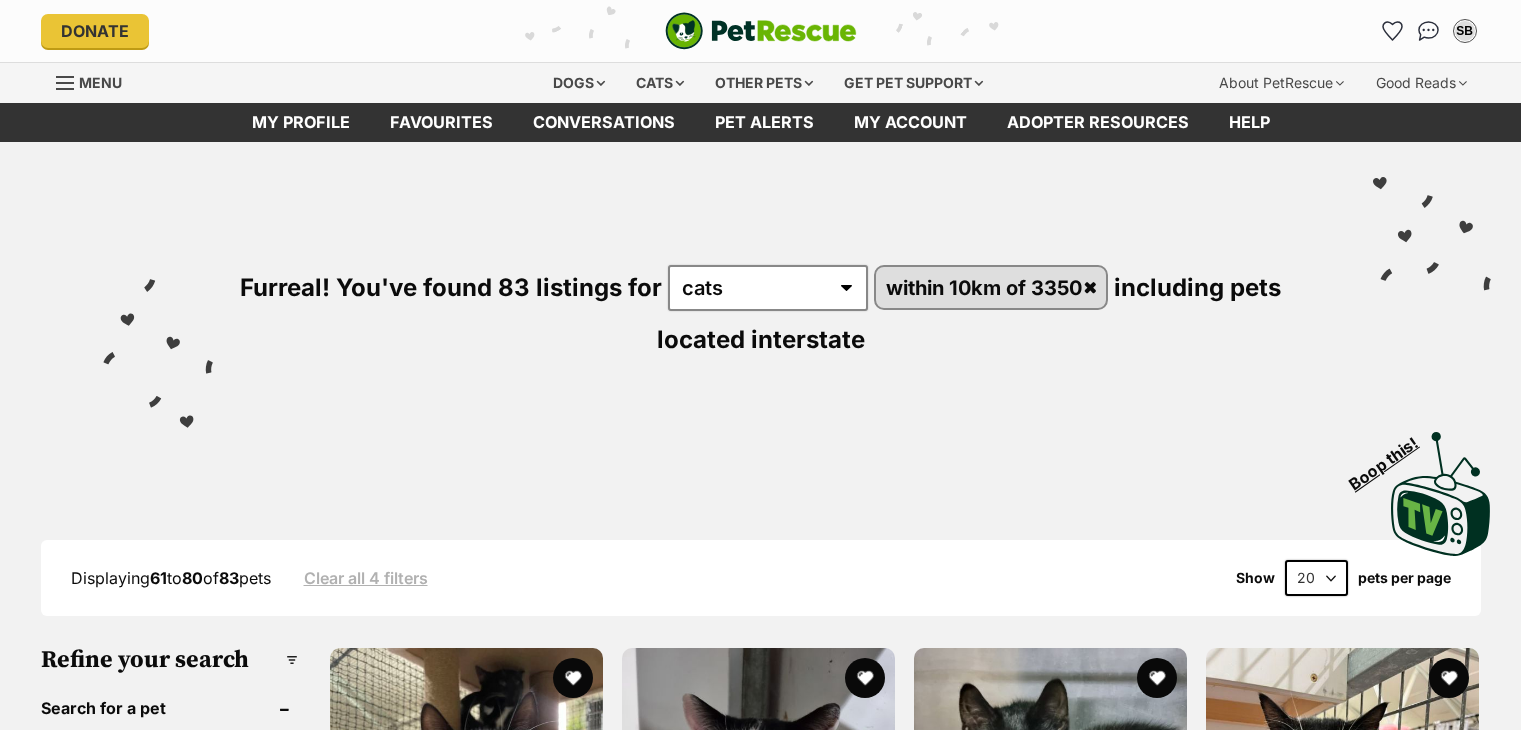 scroll, scrollTop: 0, scrollLeft: 0, axis: both 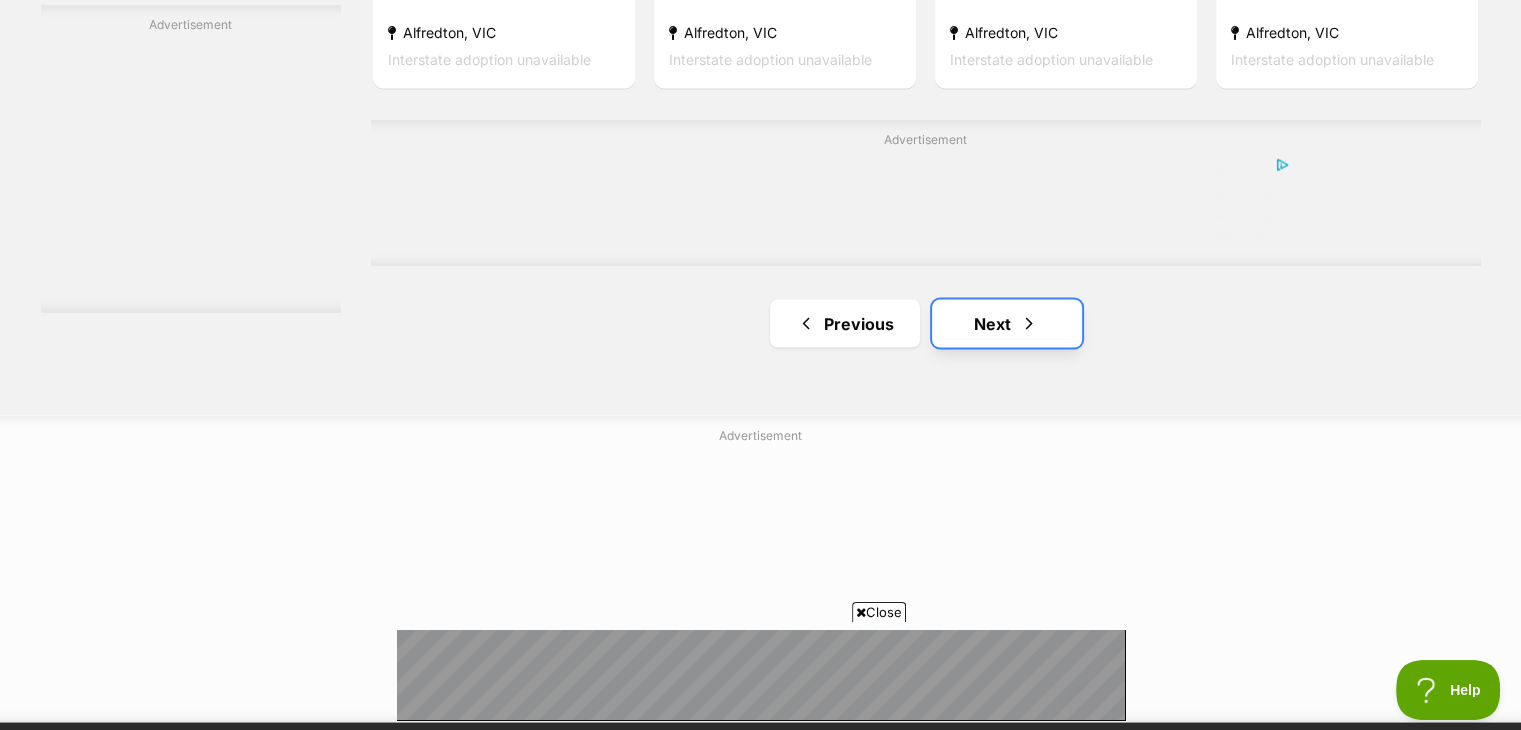 click on "Next" 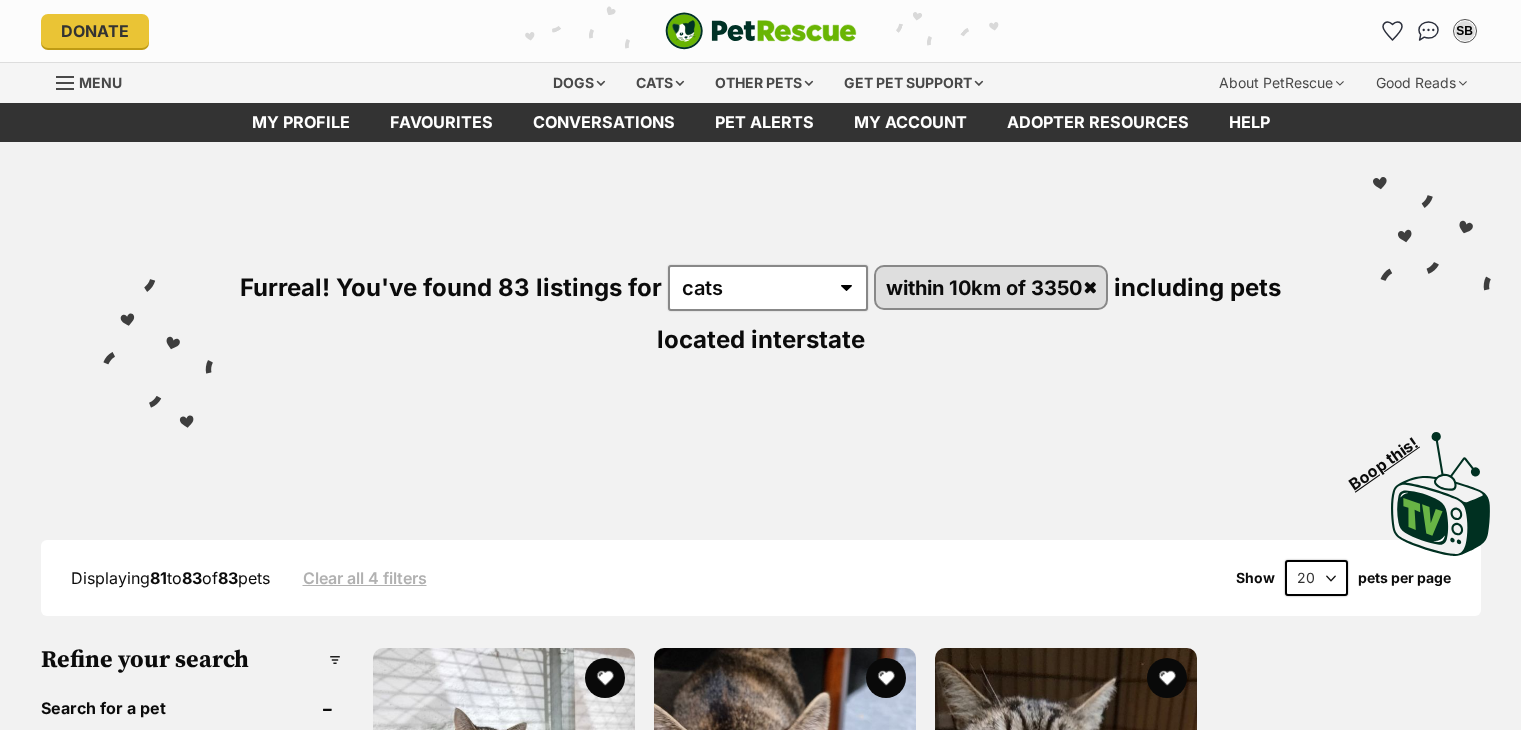 scroll, scrollTop: 0, scrollLeft: 0, axis: both 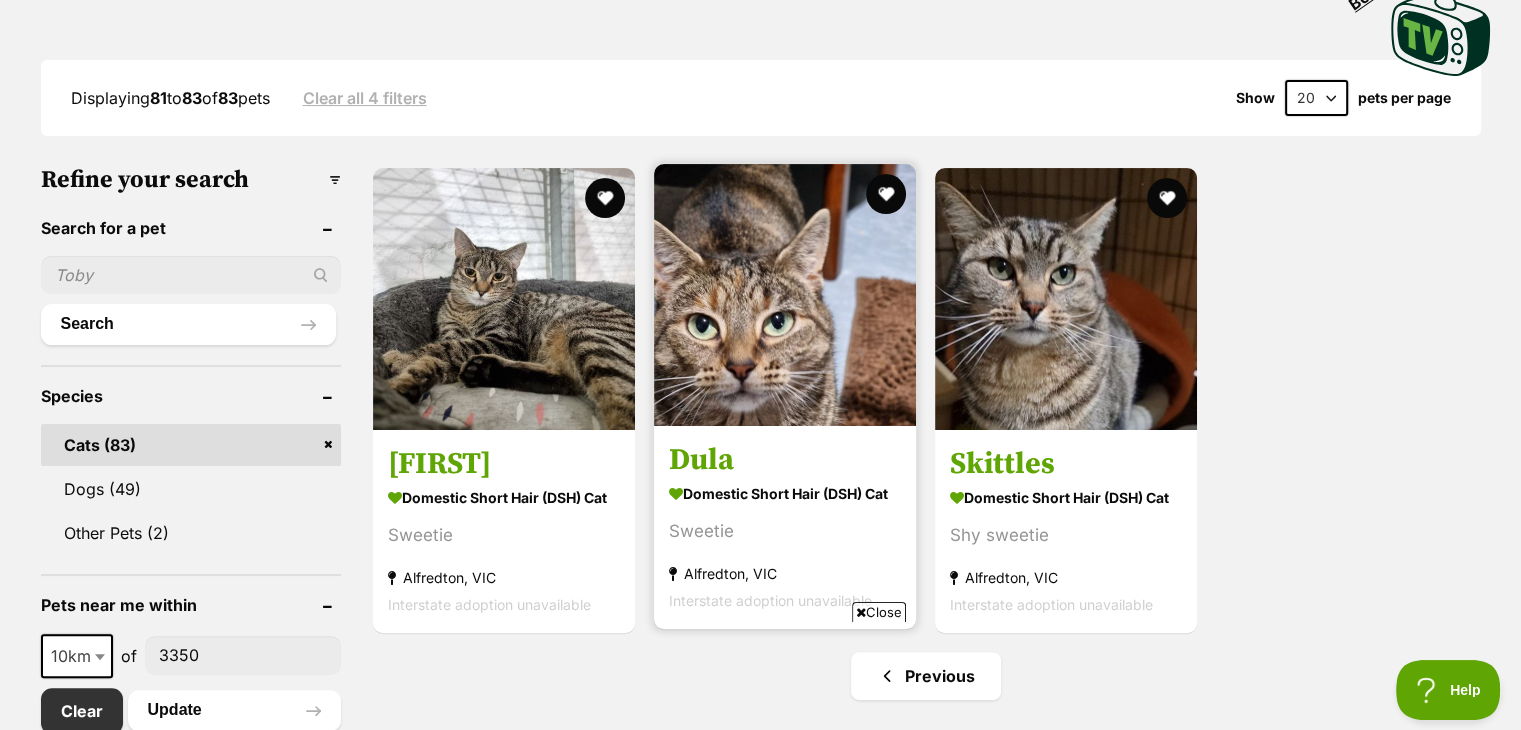 click at bounding box center [785, 295] 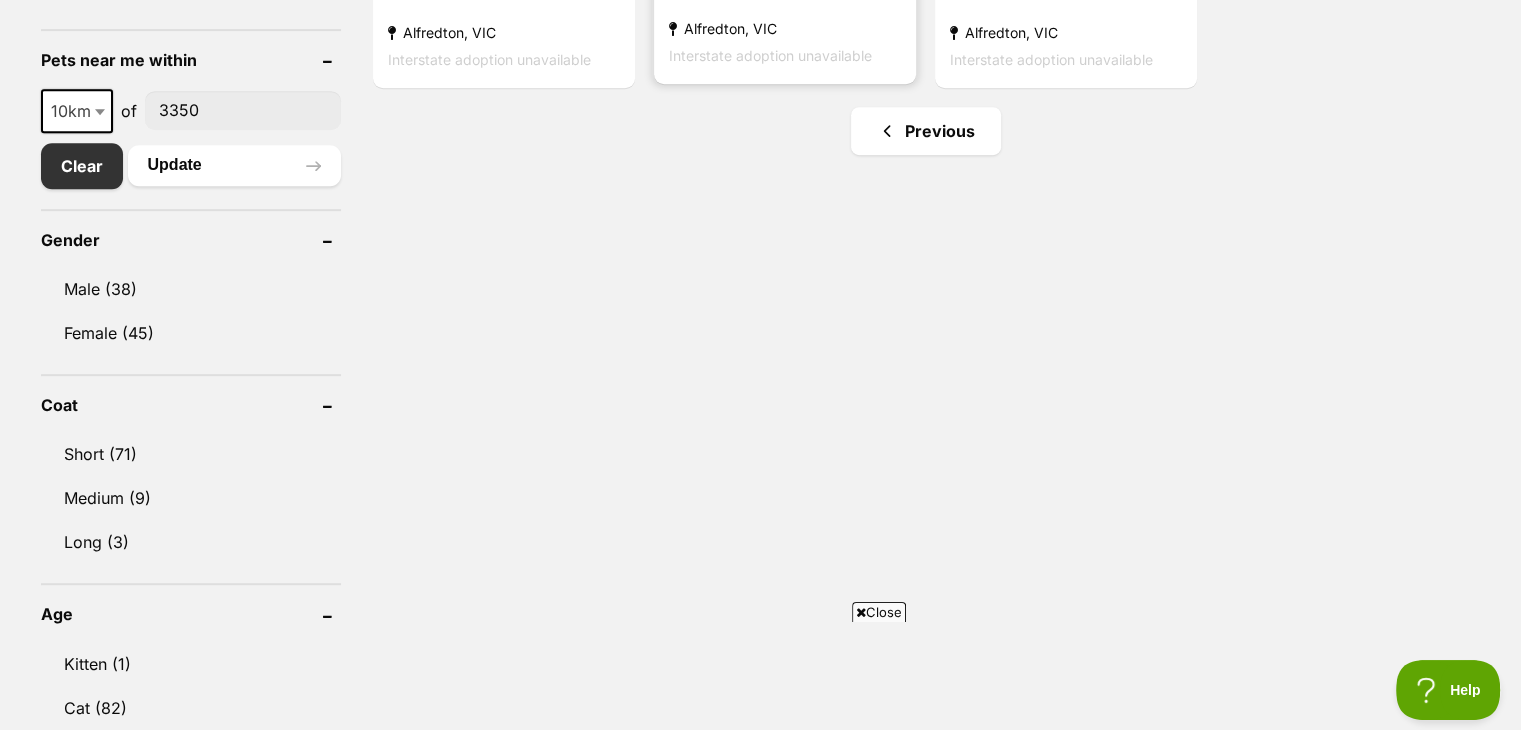 scroll, scrollTop: 1080, scrollLeft: 0, axis: vertical 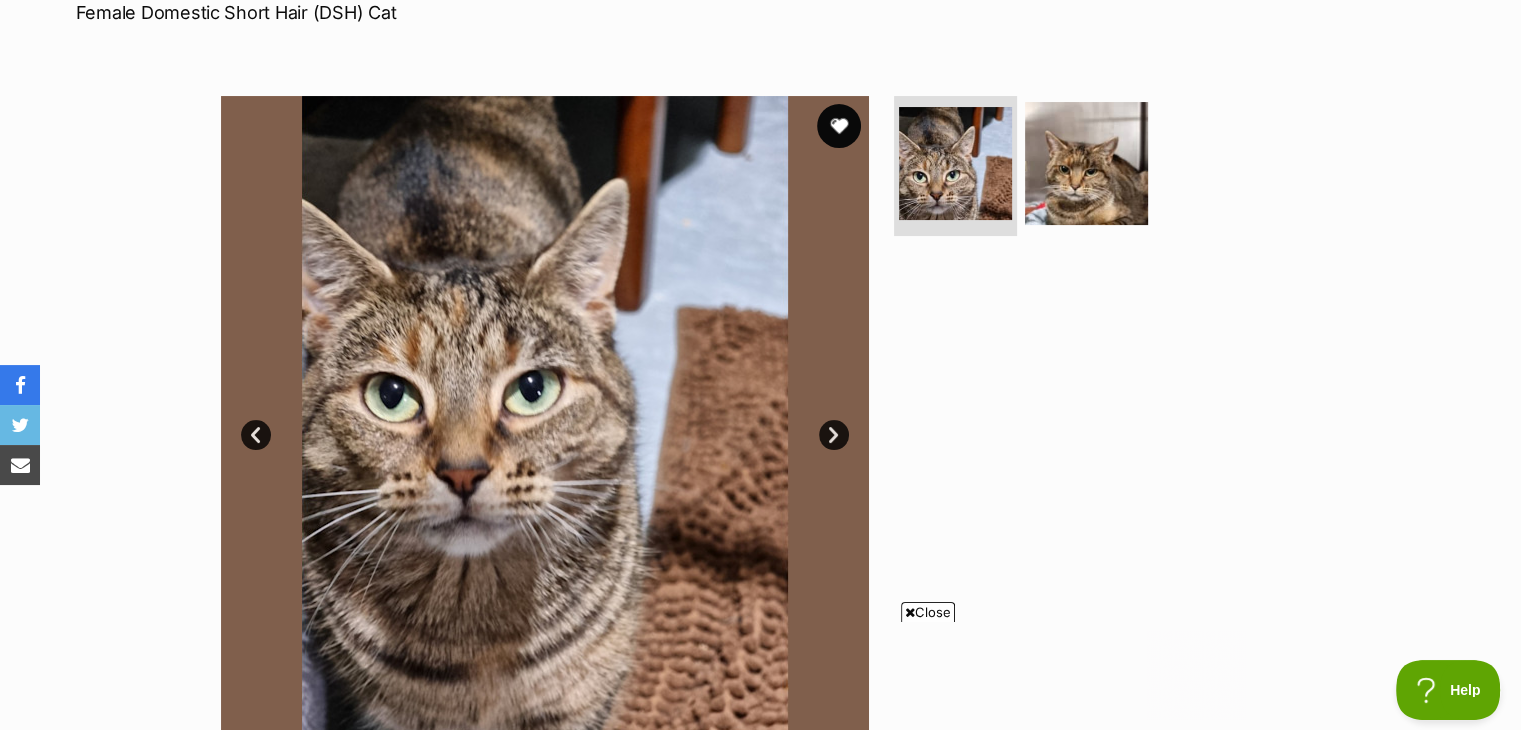 click at bounding box center [839, 126] 